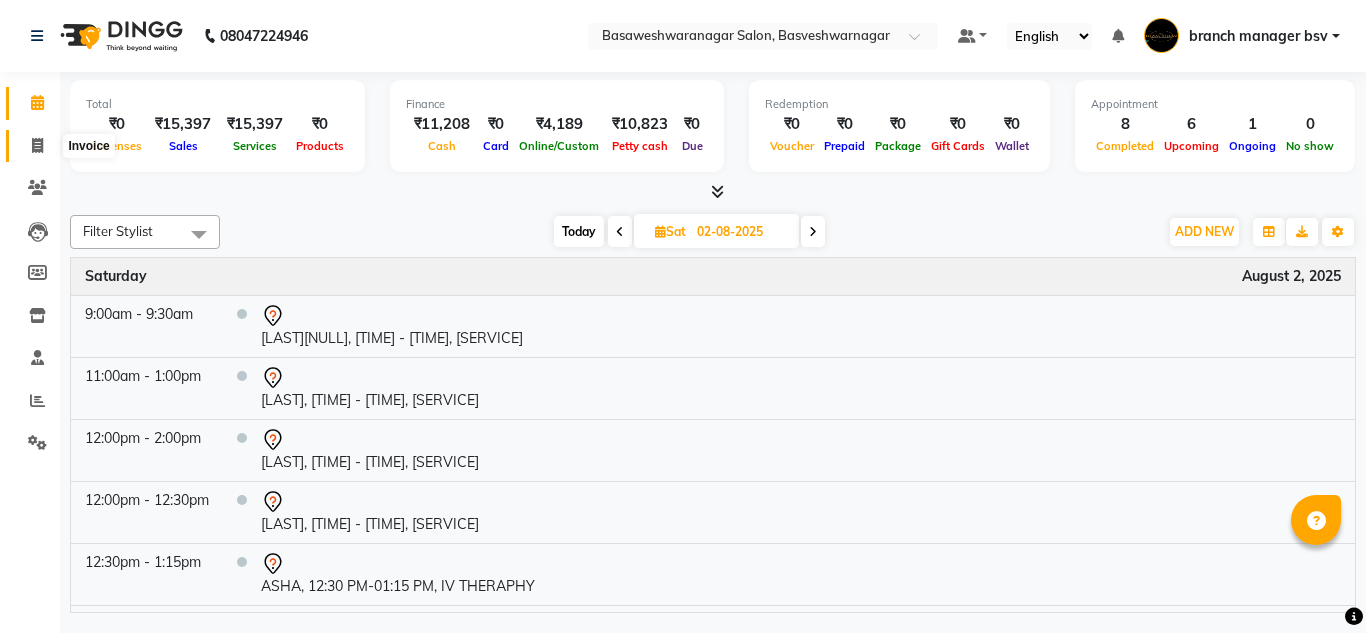scroll, scrollTop: 0, scrollLeft: 0, axis: both 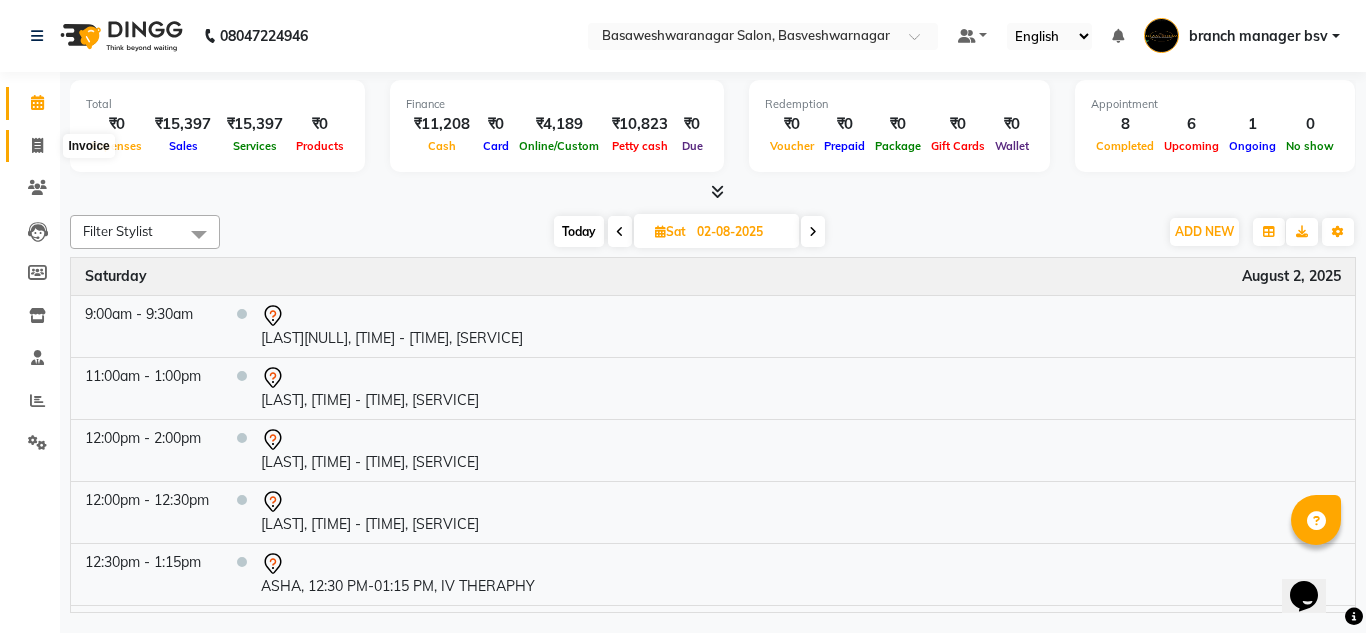 click 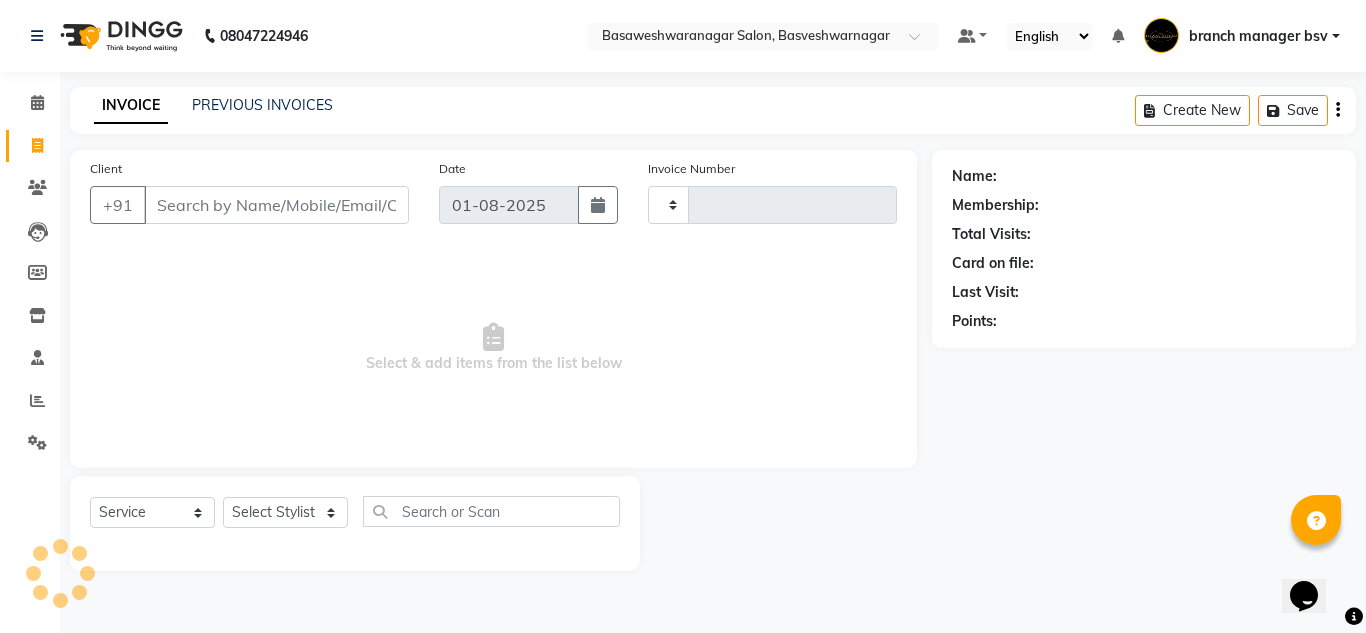 type on "0808" 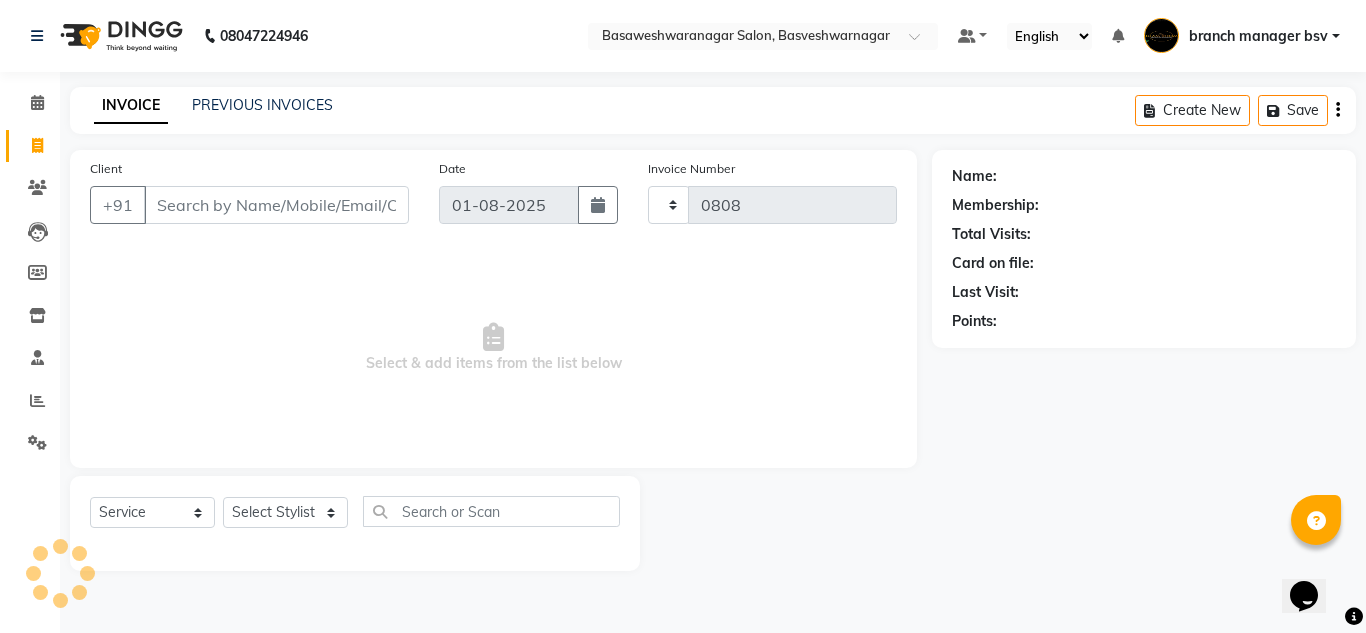 select on "842" 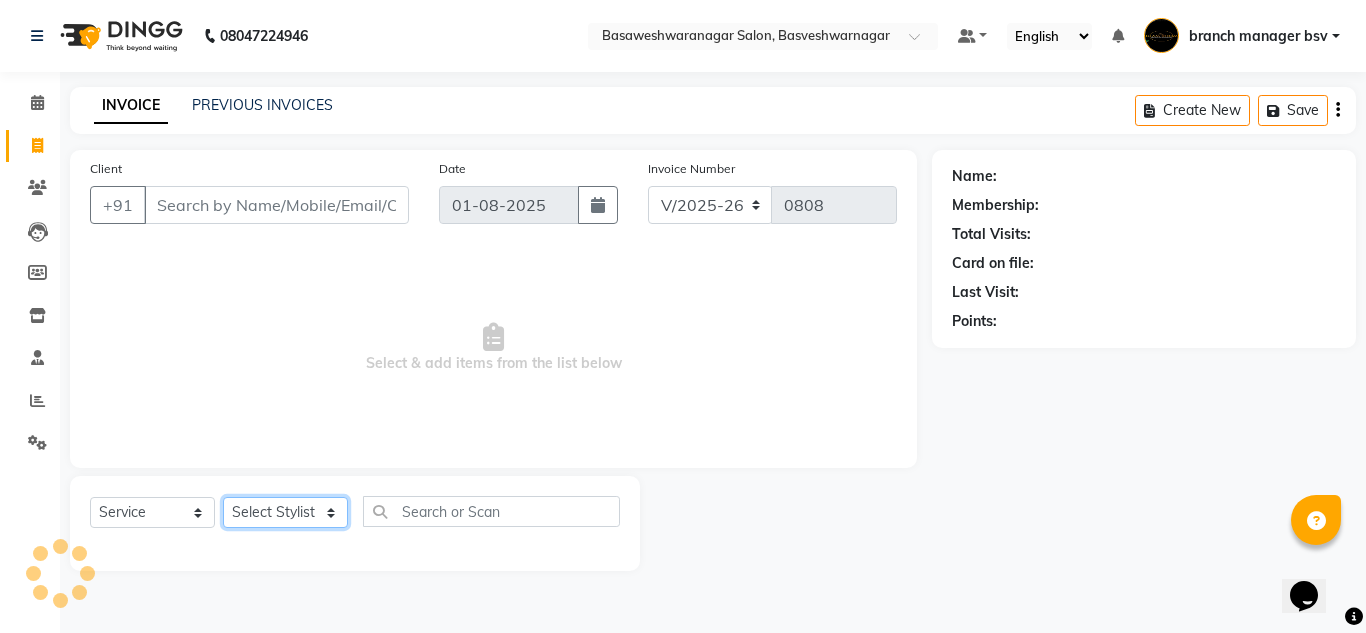 click on "Select Stylist ashwini branch manager bsv Dr.Jabin Dr mehzabin GURISH JASSI Jayshree Navya pooja accounts PRATIK RAJEESHA Rasna Sanskruthi shangnimwom SMIRTI SUMITH SUNITHA SUNNY Tanveer TEZZ The Glam Room theja Trishna urmi" 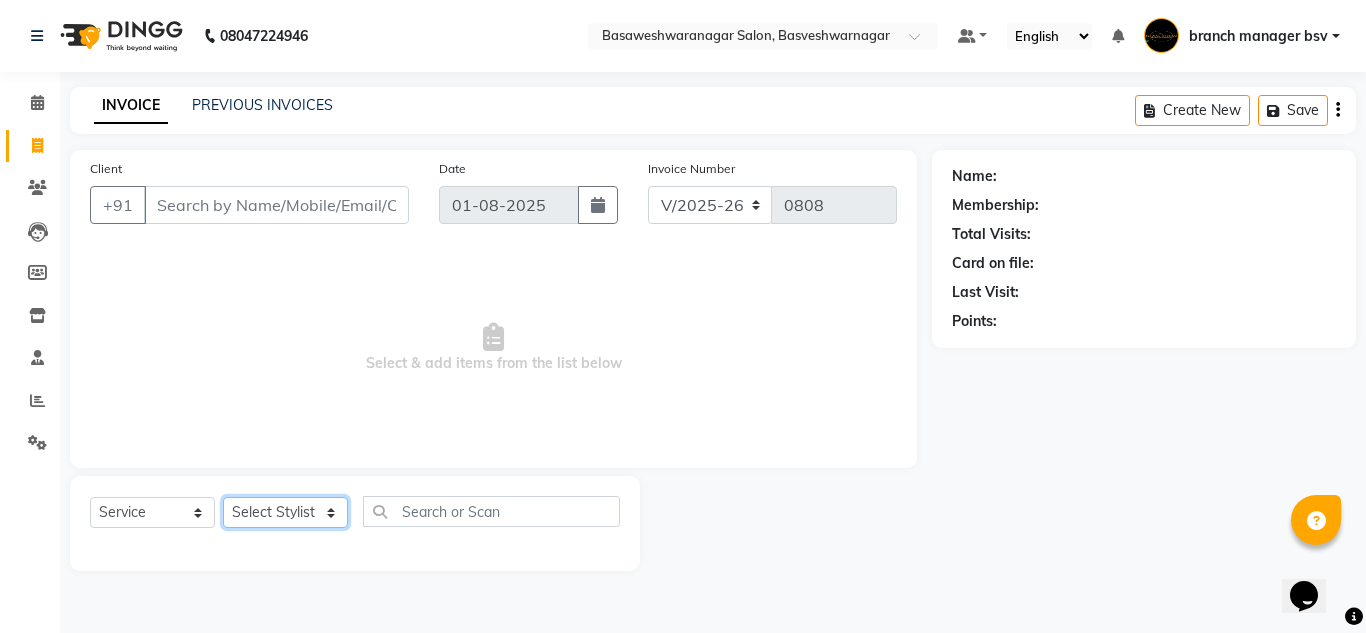 select on "30333" 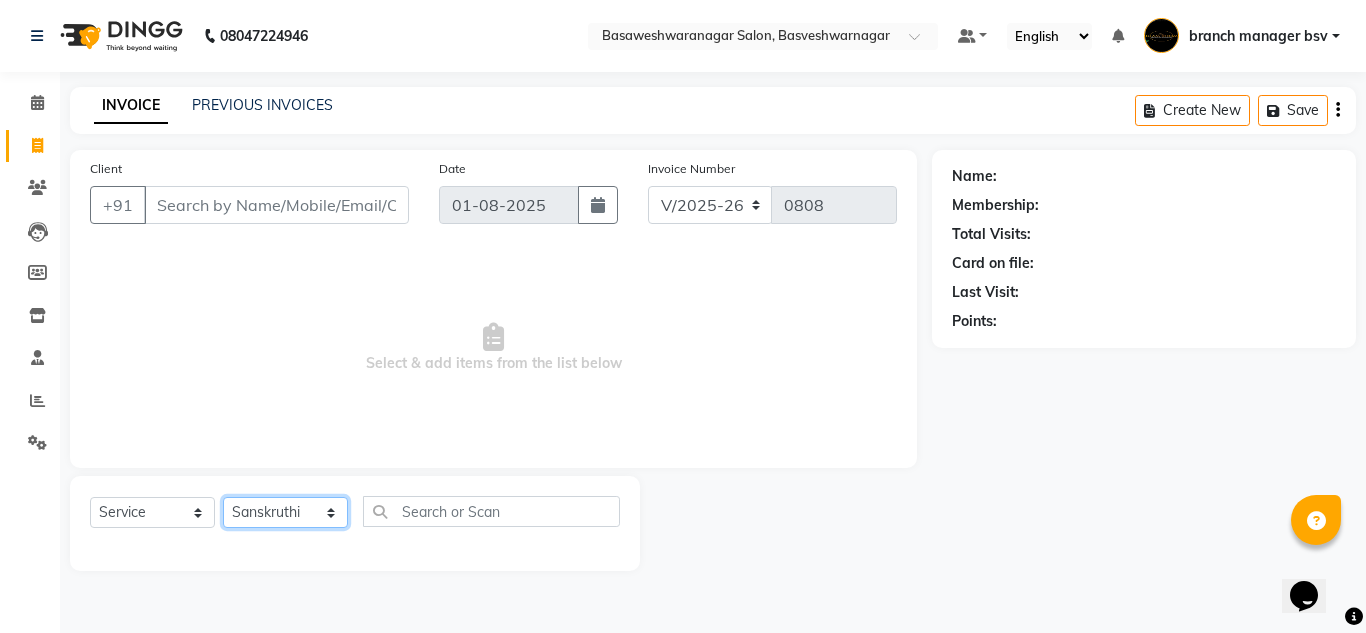 click on "Select Stylist ashwini branch manager bsv Dr.Jabin Dr mehzabin GURISH JASSI Jayshree Navya pooja accounts PRATIK RAJEESHA Rasna Sanskruthi shangnimwom SMIRTI SUMITH SUNITHA SUNNY Tanveer TEZZ The Glam Room theja Trishna urmi" 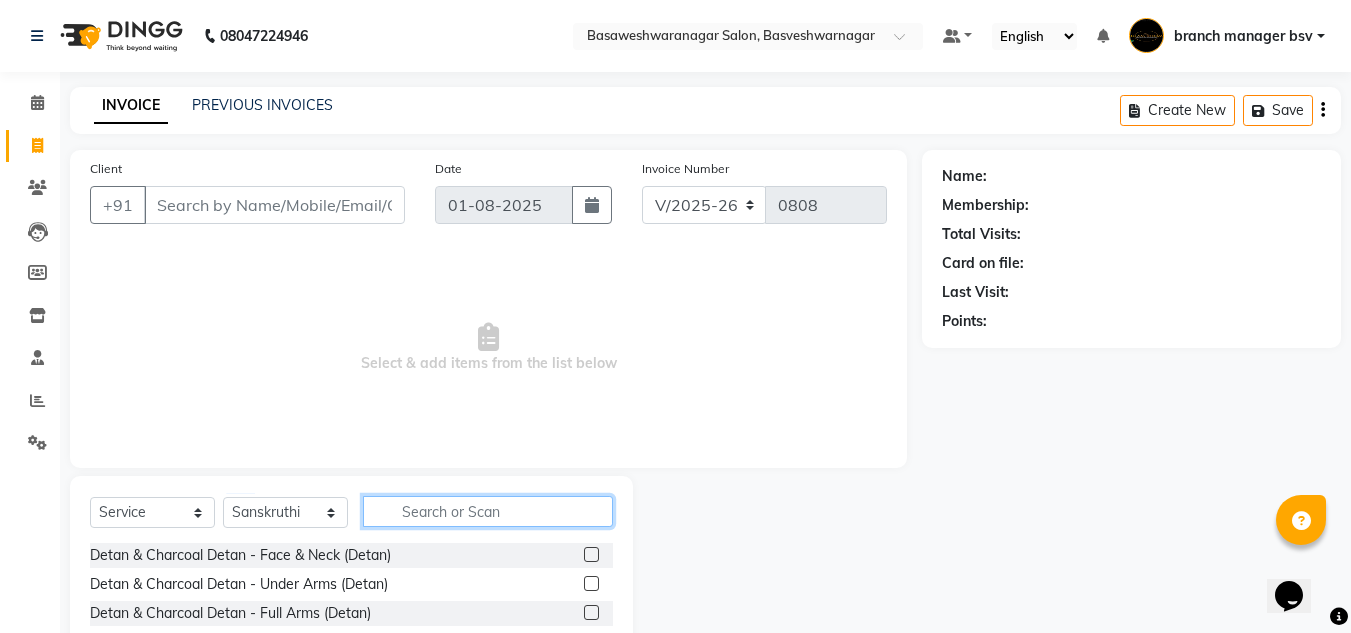 click 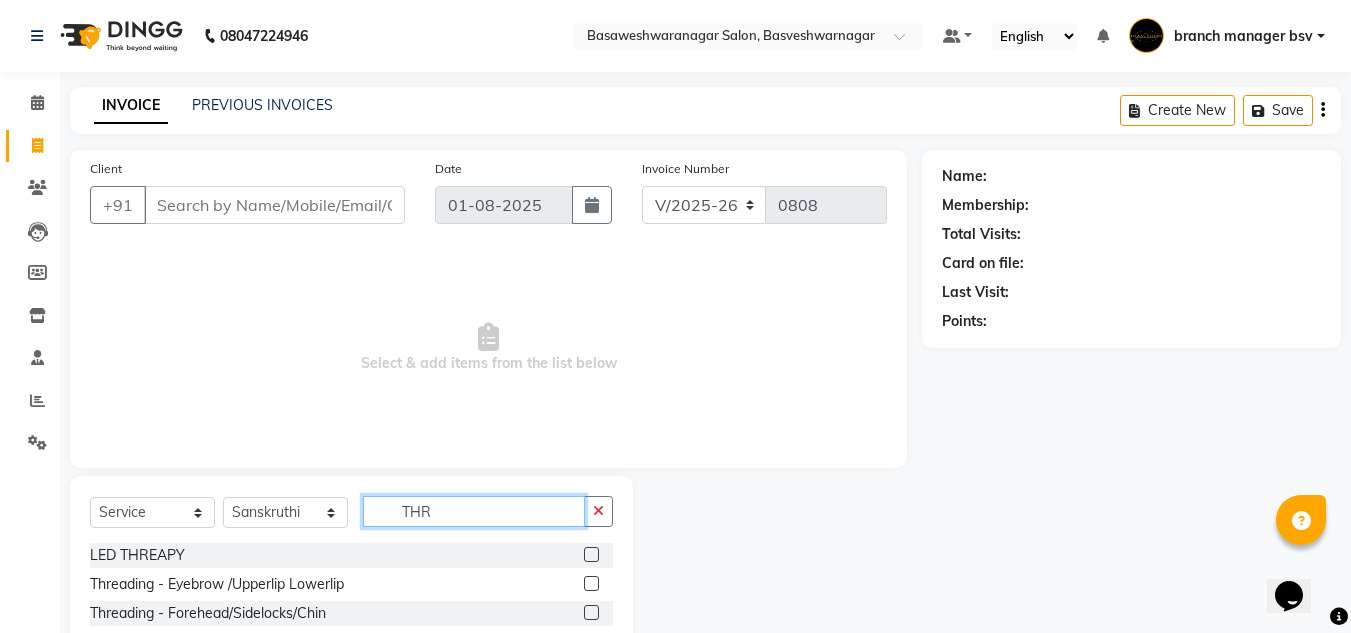 type on "THR" 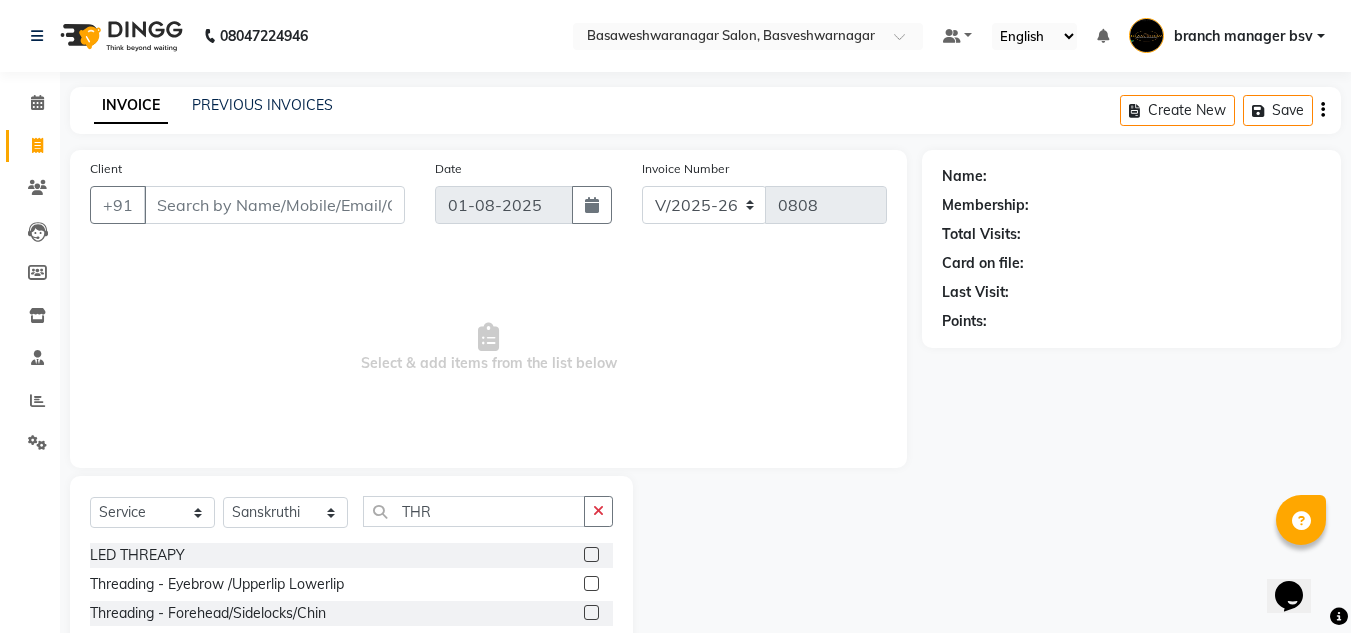 click 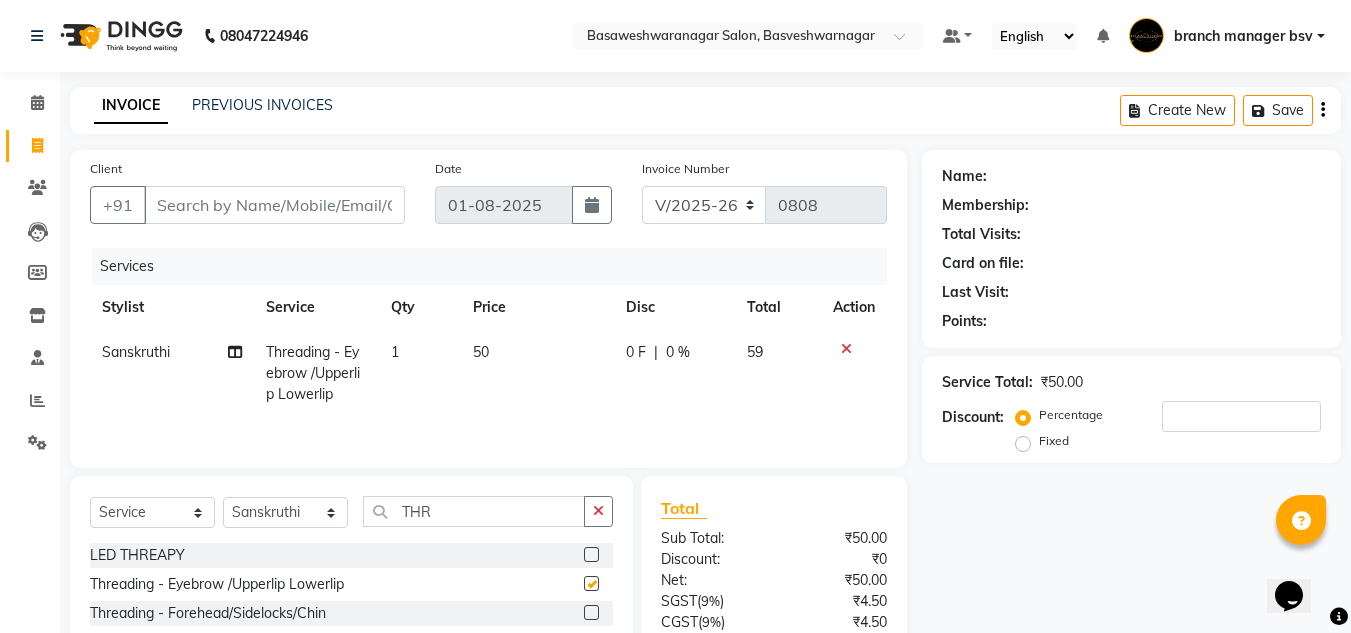 checkbox on "false" 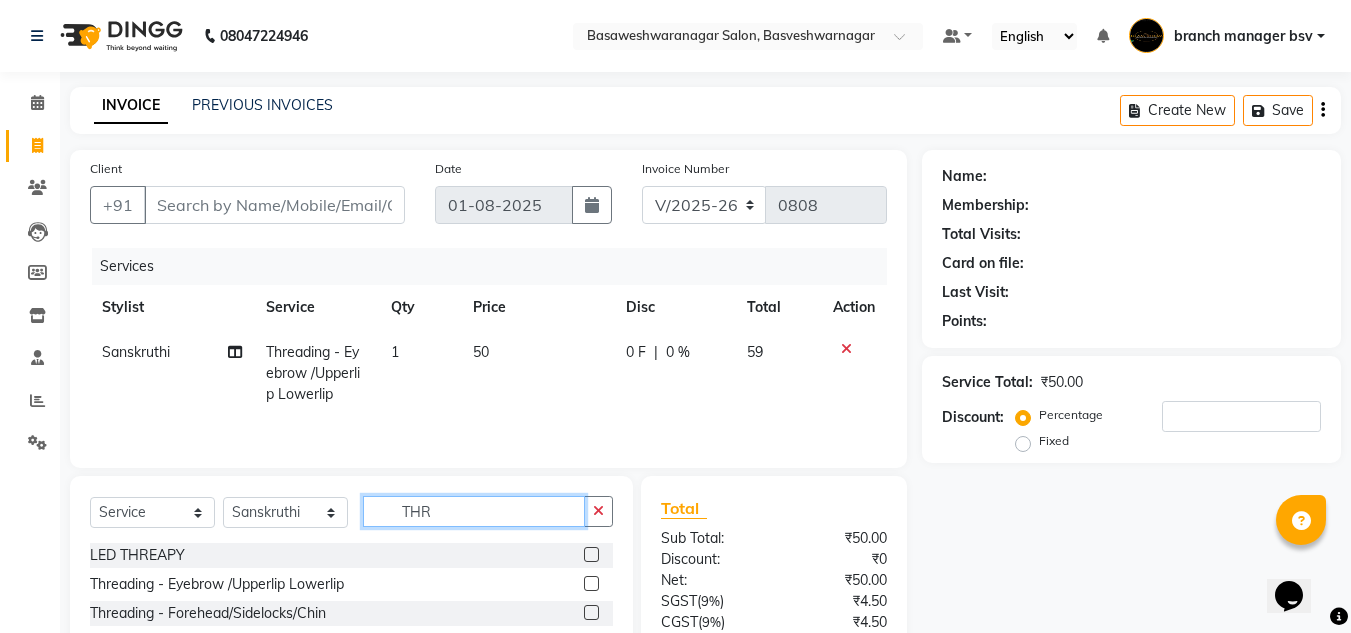 click on "THR" 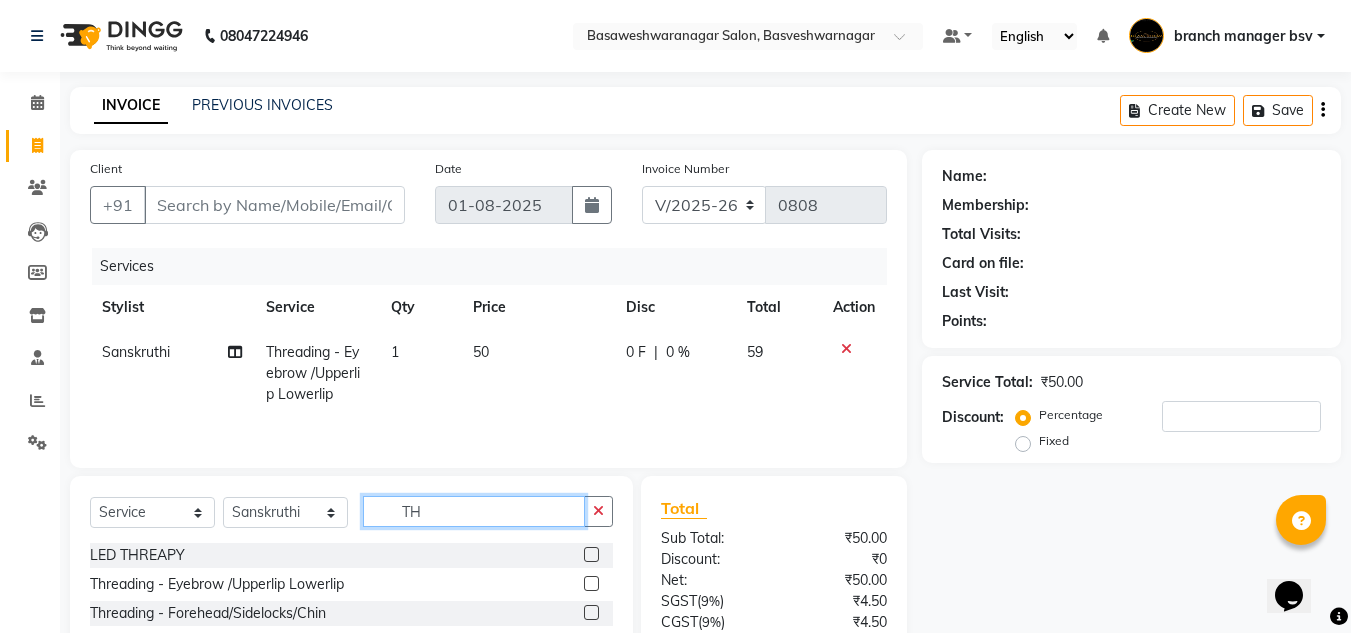 type on "T" 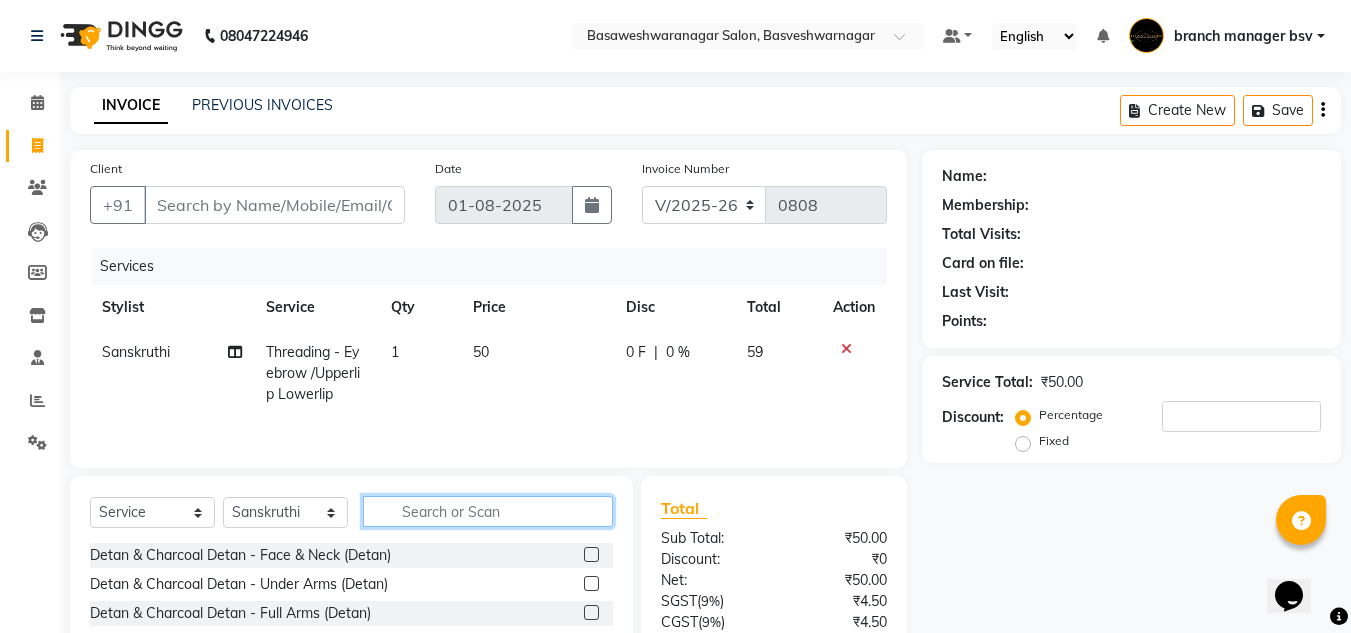 type 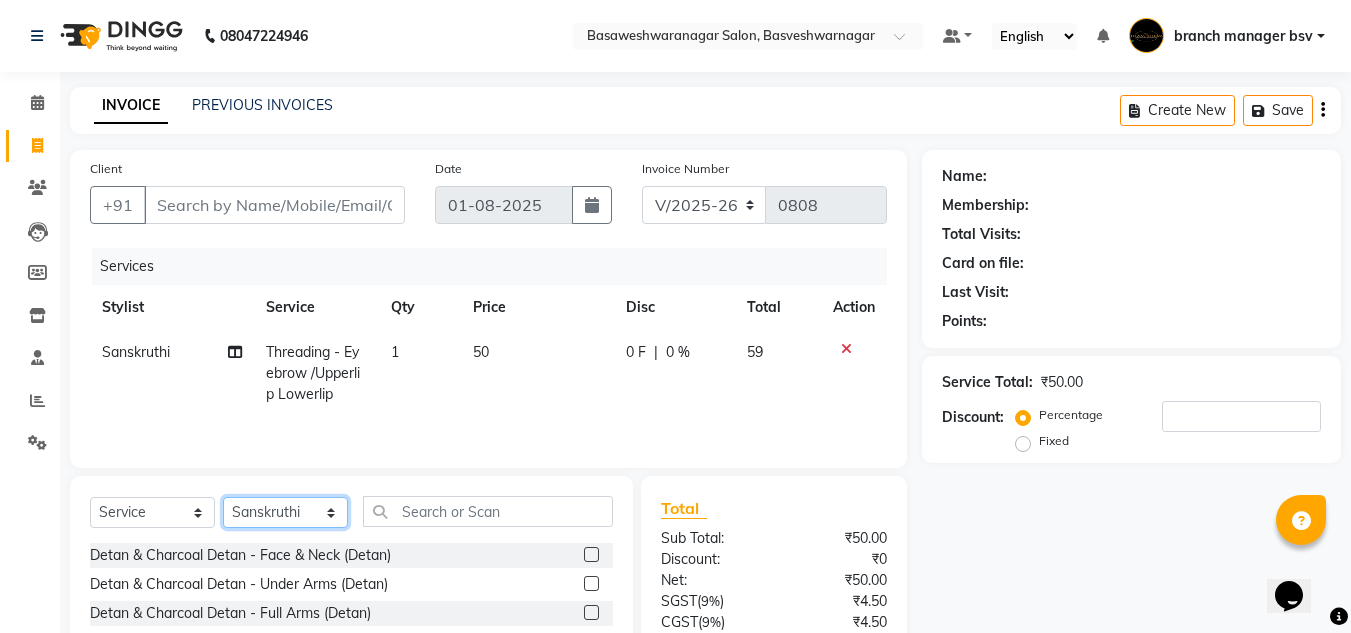 click on "Select Stylist ashwini branch manager bsv Dr.Jabin Dr mehzabin GURISH JASSI Jayshree Navya pooja accounts PRATIK RAJEESHA Rasna Sanskruthi shangnimwom SMIRTI SUMITH SUNITHA SUNNY Tanveer TEZZ The Glam Room theja Trishna urmi" 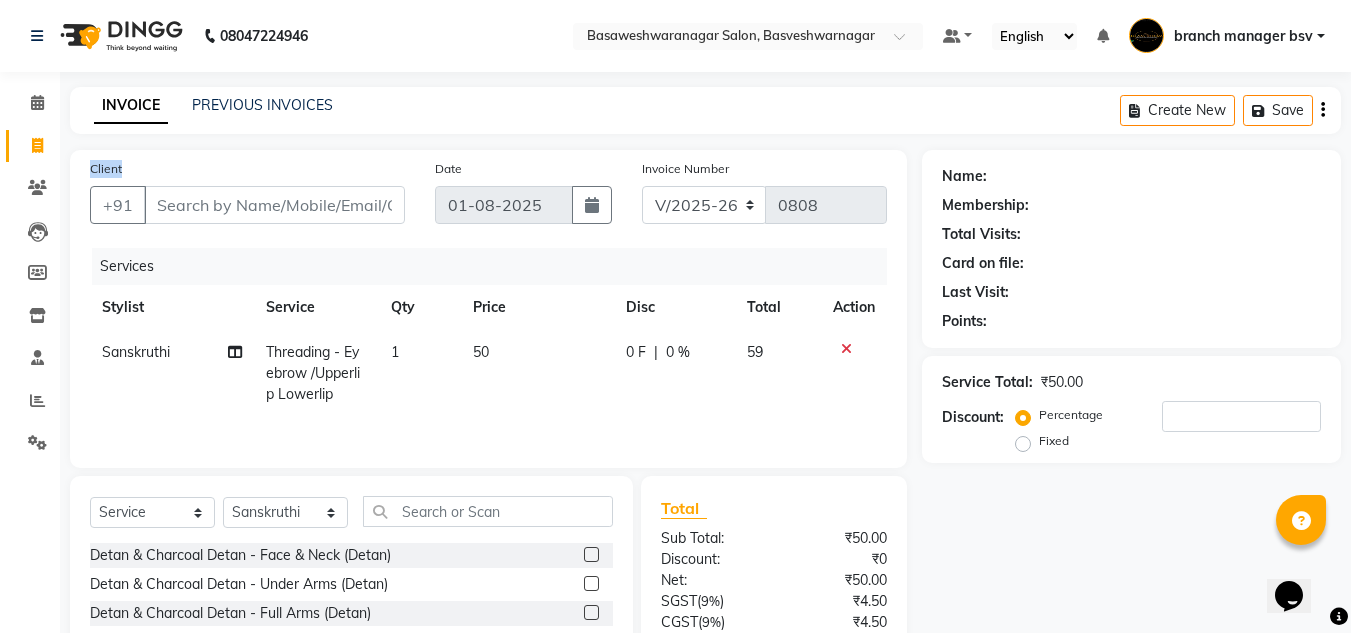 drag, startPoint x: 502, startPoint y: 91, endPoint x: 244, endPoint y: 194, distance: 277.8003 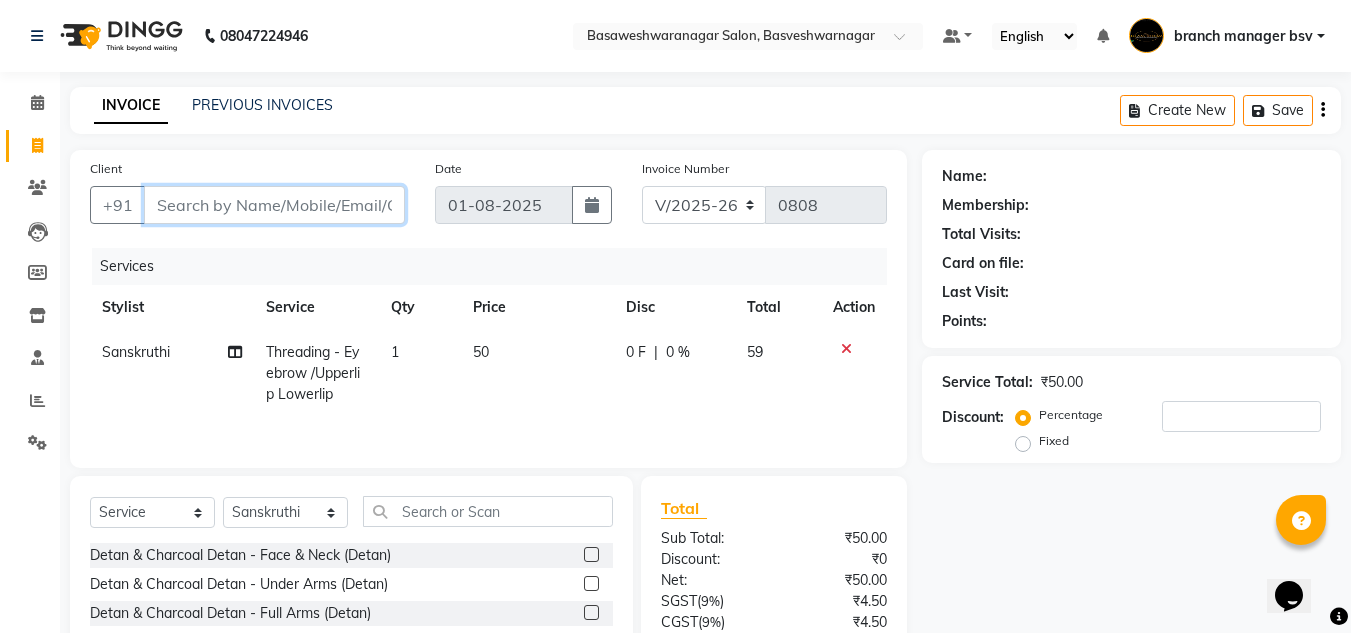 click on "Client" at bounding box center [274, 205] 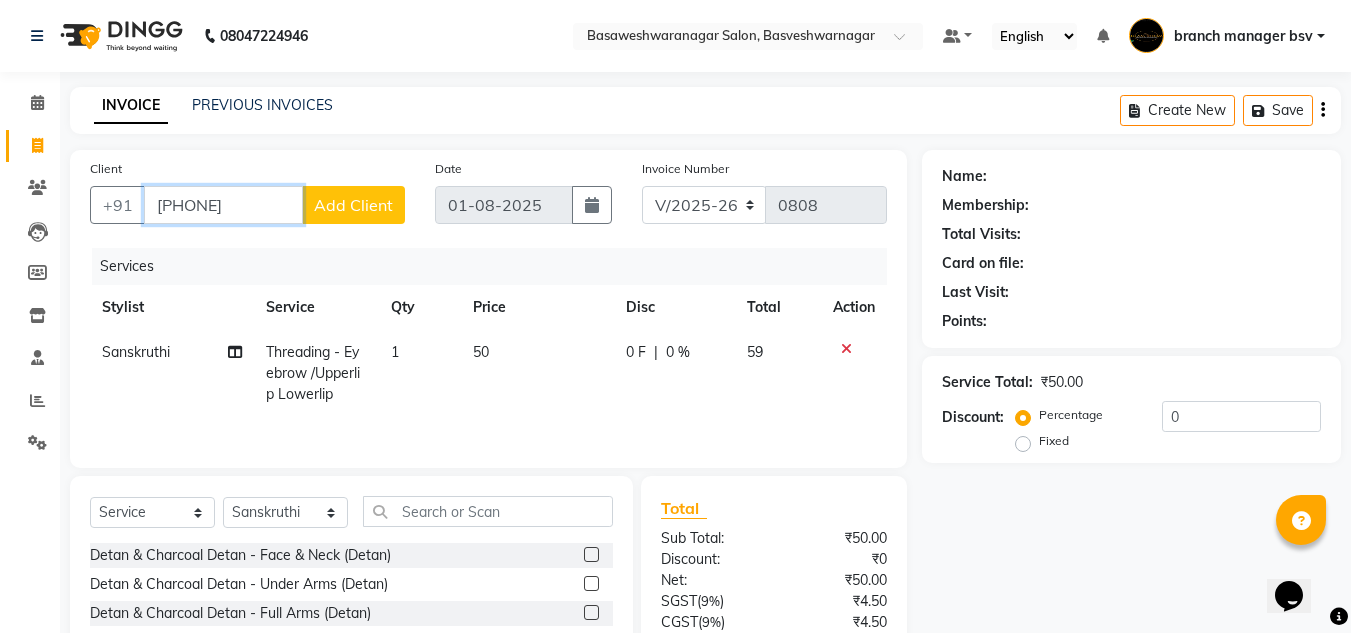 type on "[PHONE]" 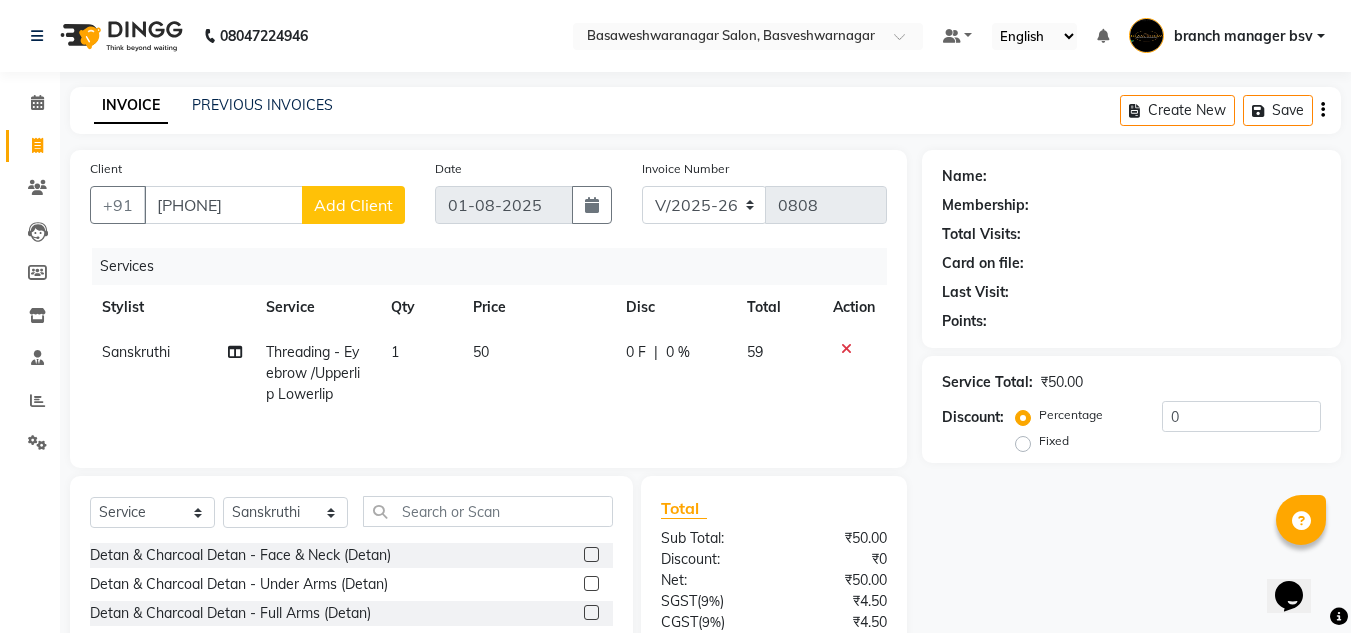 click on "Add Client" 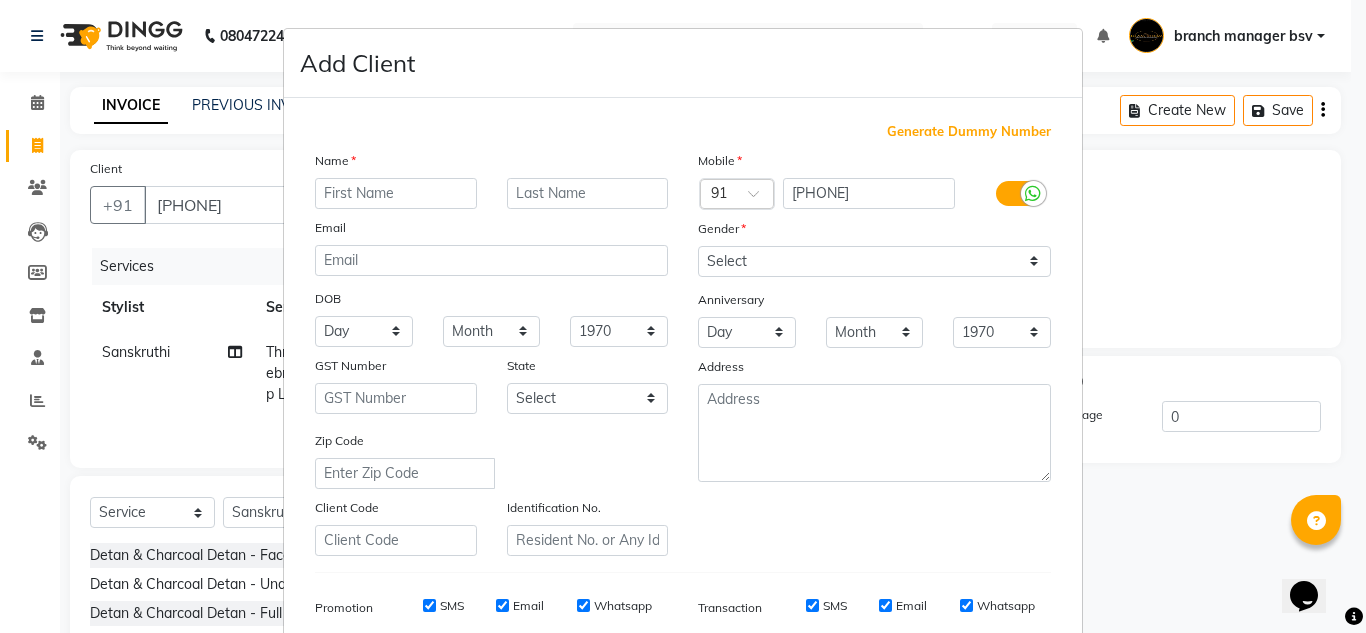 click at bounding box center (396, 193) 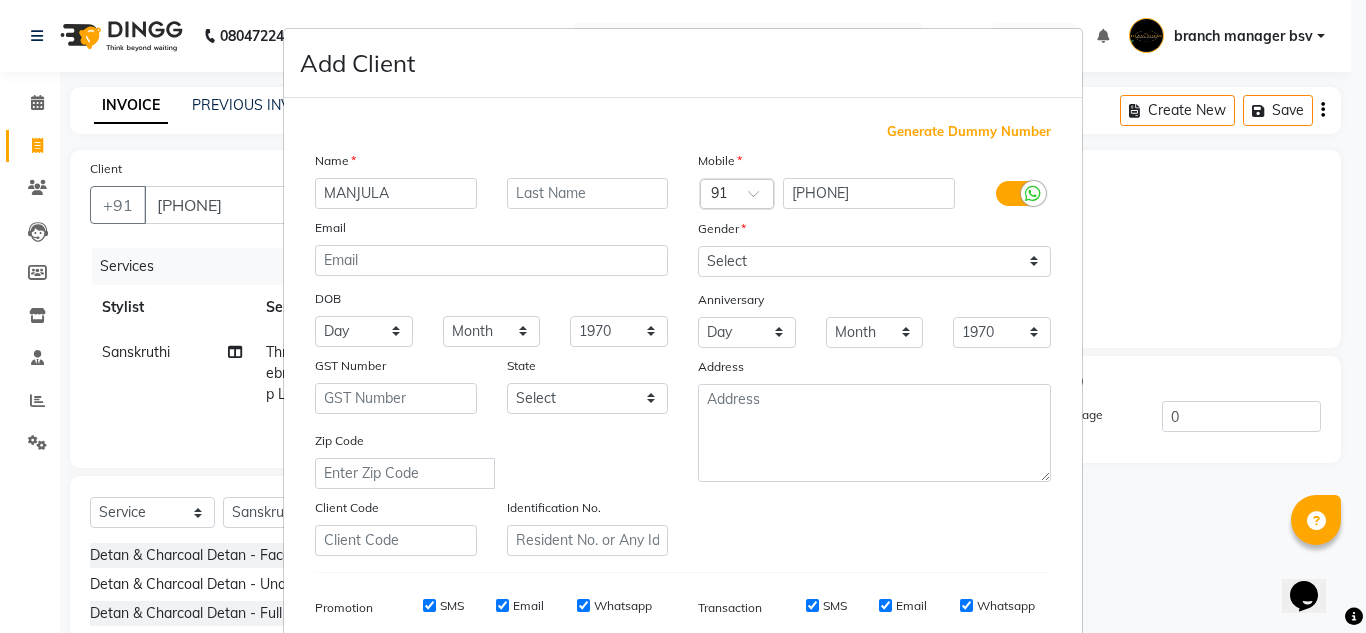 type on "MANJULA" 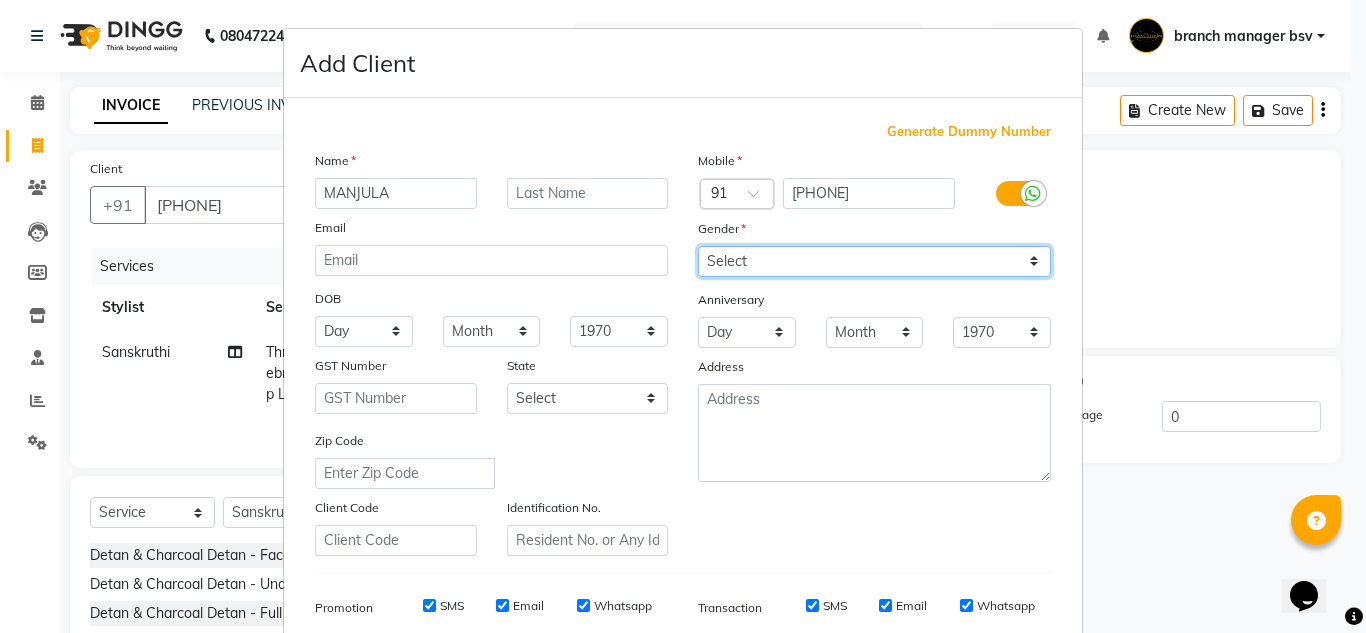 click on "Select Male Female Other Prefer Not To Say" at bounding box center [874, 261] 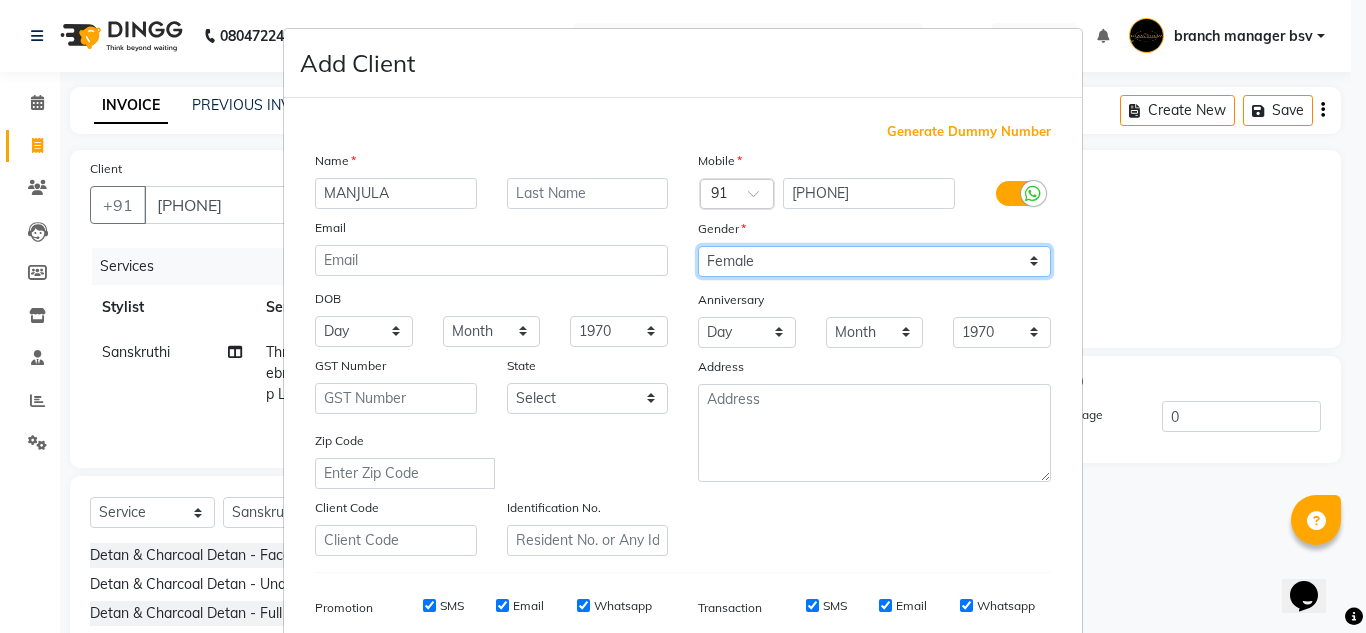 click on "Select Male Female Other Prefer Not To Say" at bounding box center [874, 261] 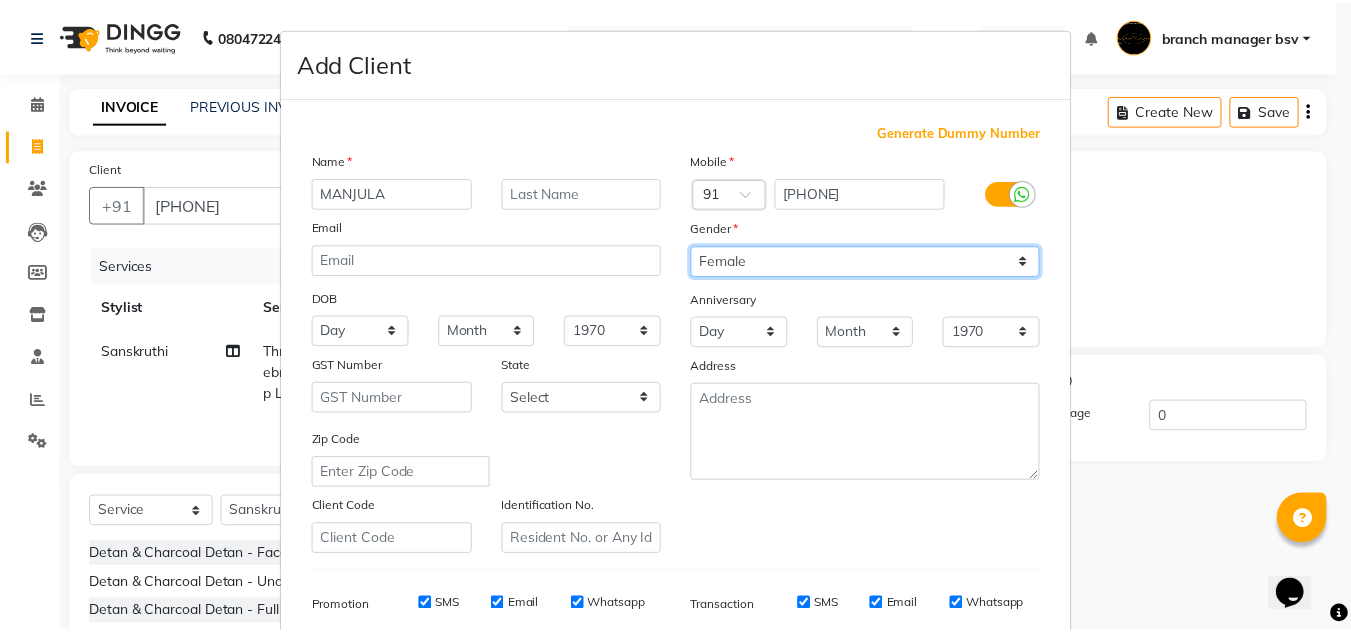 scroll, scrollTop: 290, scrollLeft: 0, axis: vertical 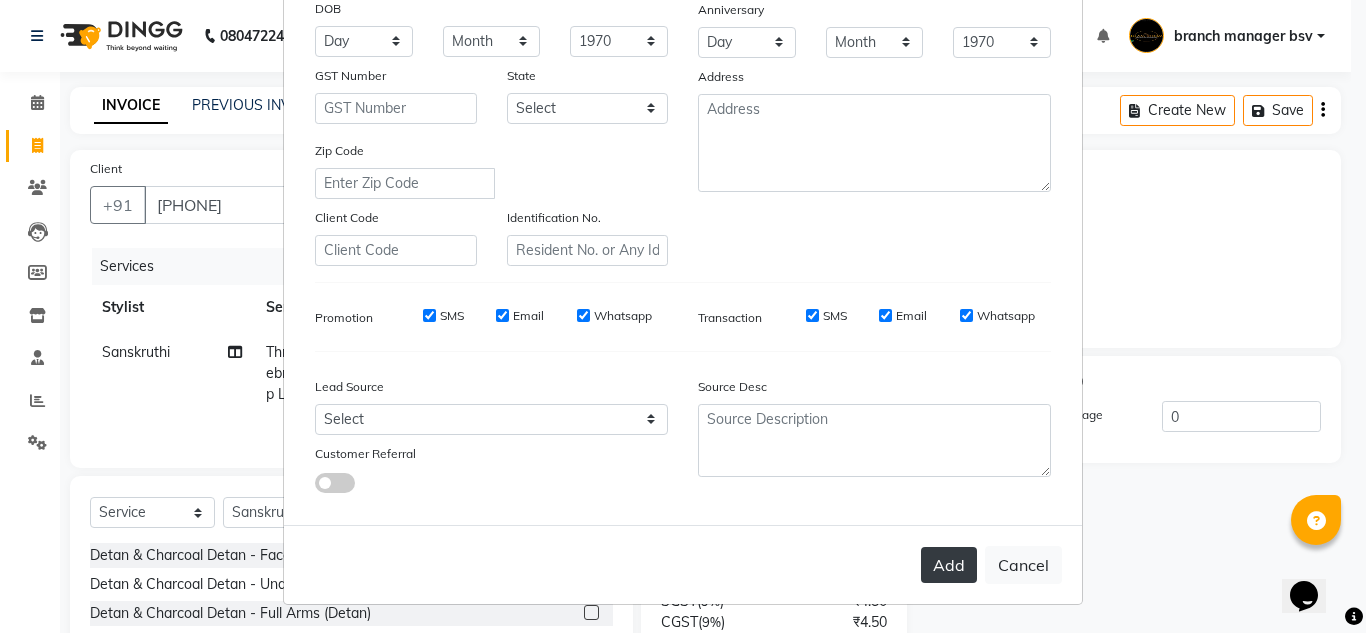 click on "Add" at bounding box center (949, 565) 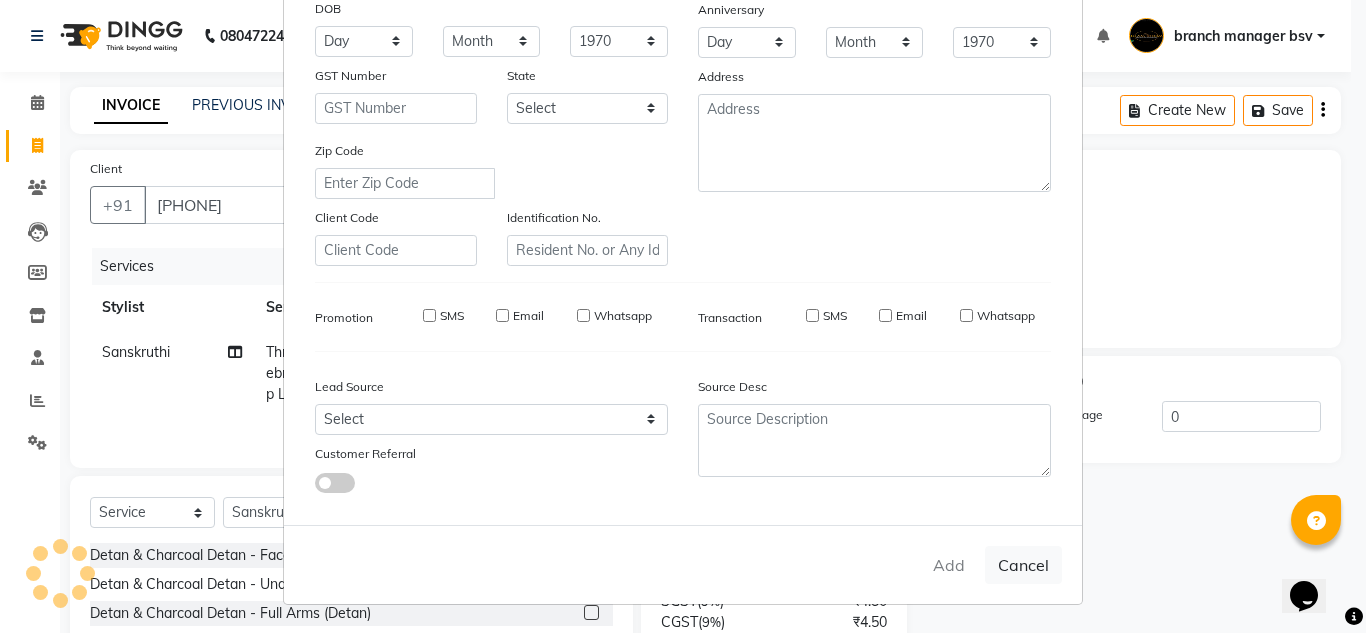 type 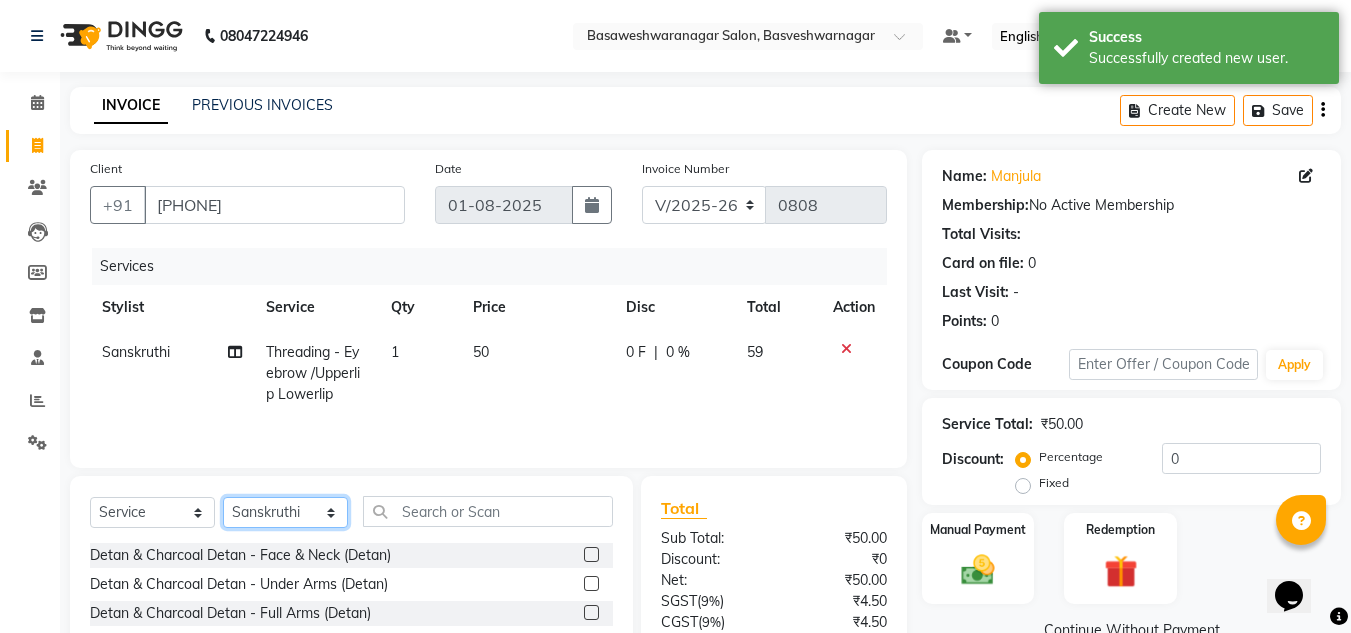 click on "Select Stylist ashwini branch manager bsv Dr.Jabin Dr mehzabin GURISH JASSI Jayshree Navya pooja accounts PRATIK RAJEESHA Rasna Sanskruthi shangnimwom SMIRTI SUMITH SUNITHA SUNNY Tanveer TEZZ The Glam Room theja Trishna urmi" 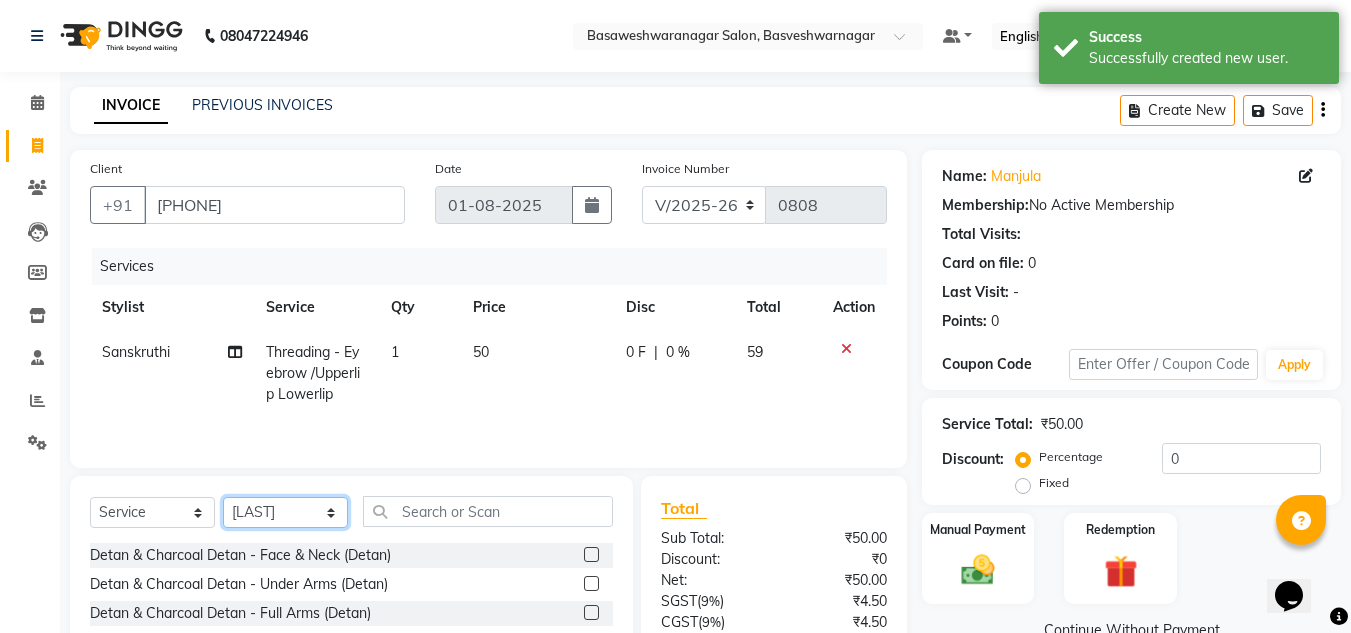 click on "Select Stylist ashwini branch manager bsv Dr.Jabin Dr mehzabin GURISH JASSI Jayshree Navya pooja accounts PRATIK RAJEESHA Rasna Sanskruthi shangnimwom SMIRTI SUMITH SUNITHA SUNNY Tanveer TEZZ The Glam Room theja Trishna urmi" 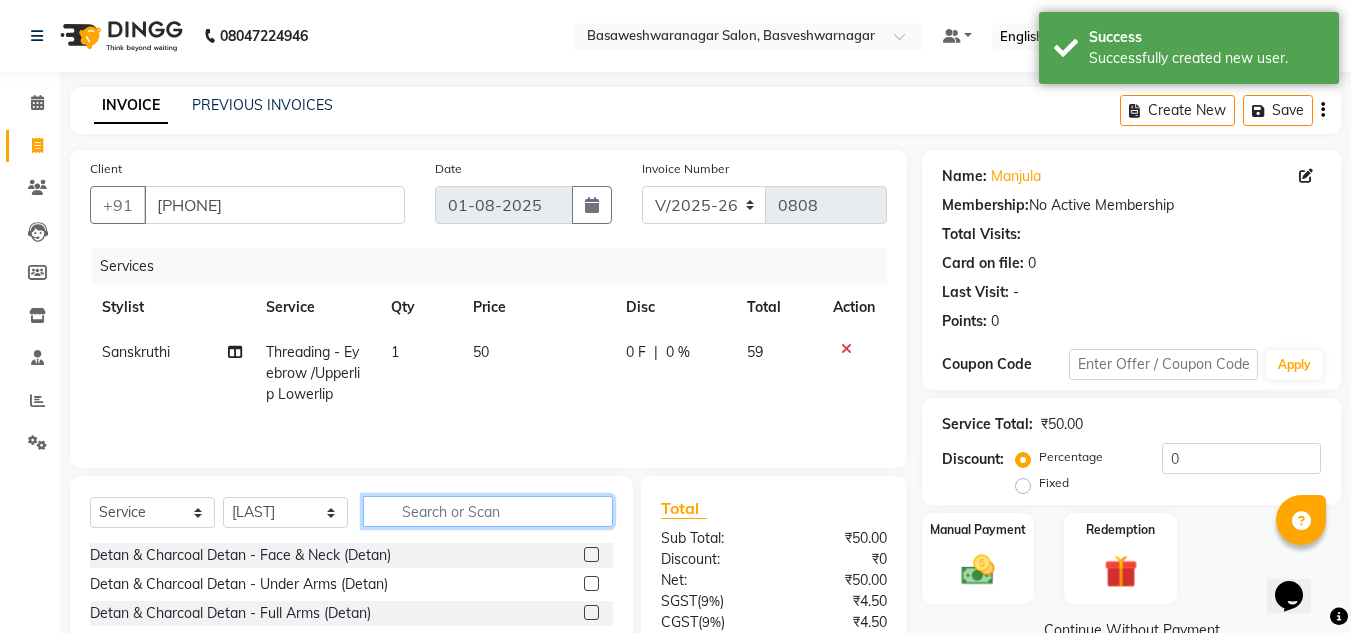 click 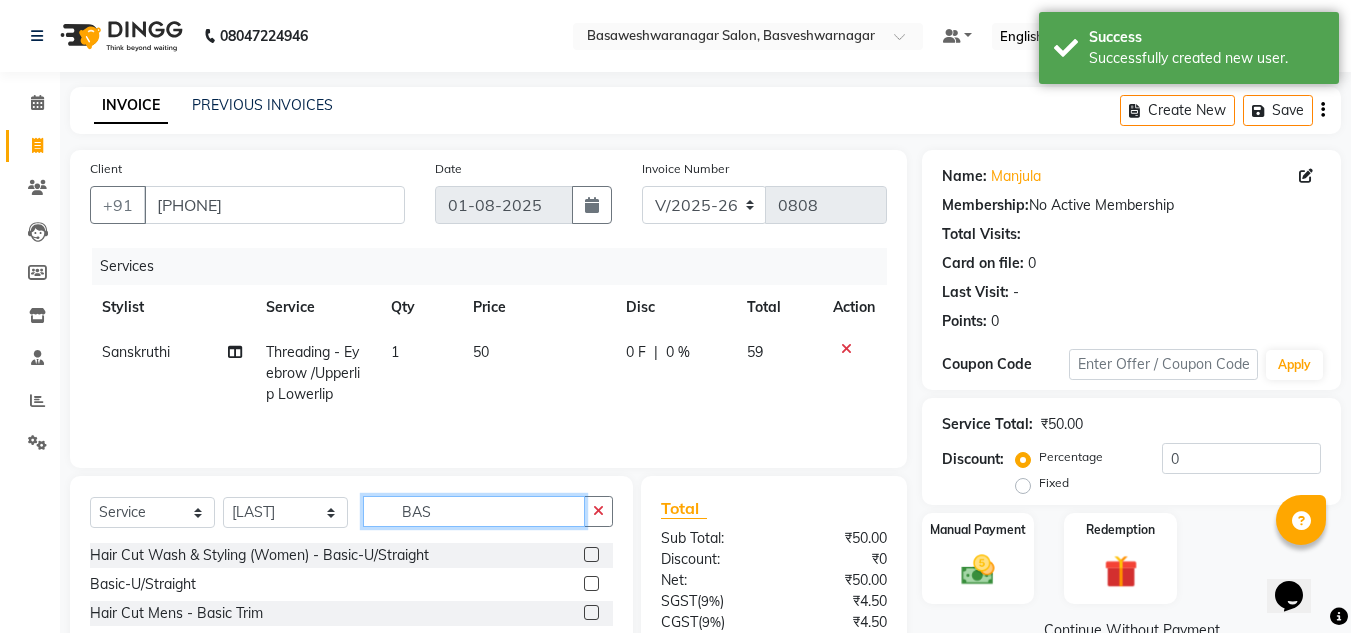 type on "BAS" 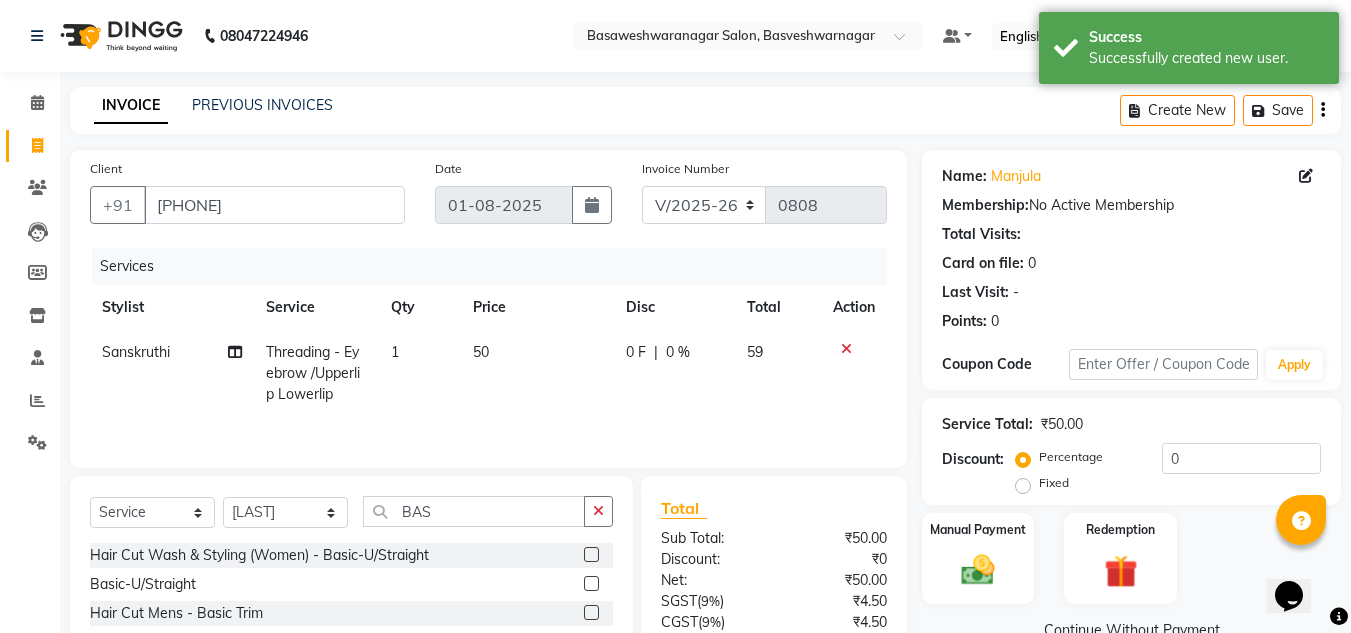 click 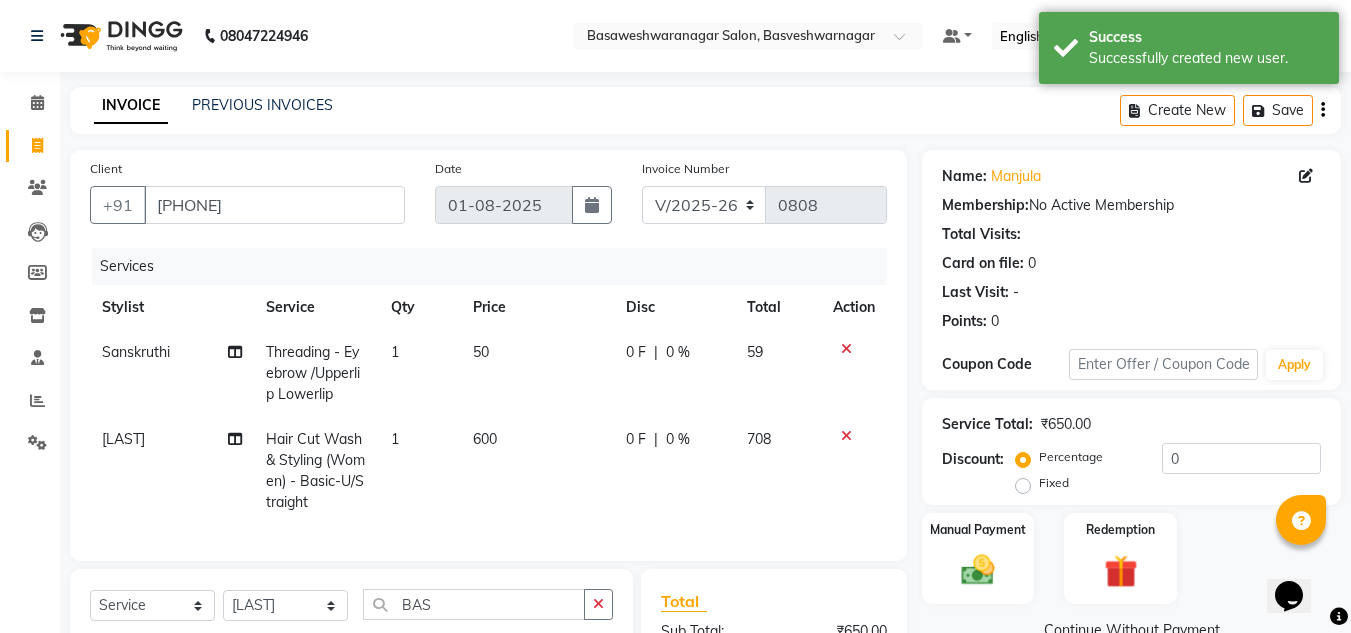 checkbox on "false" 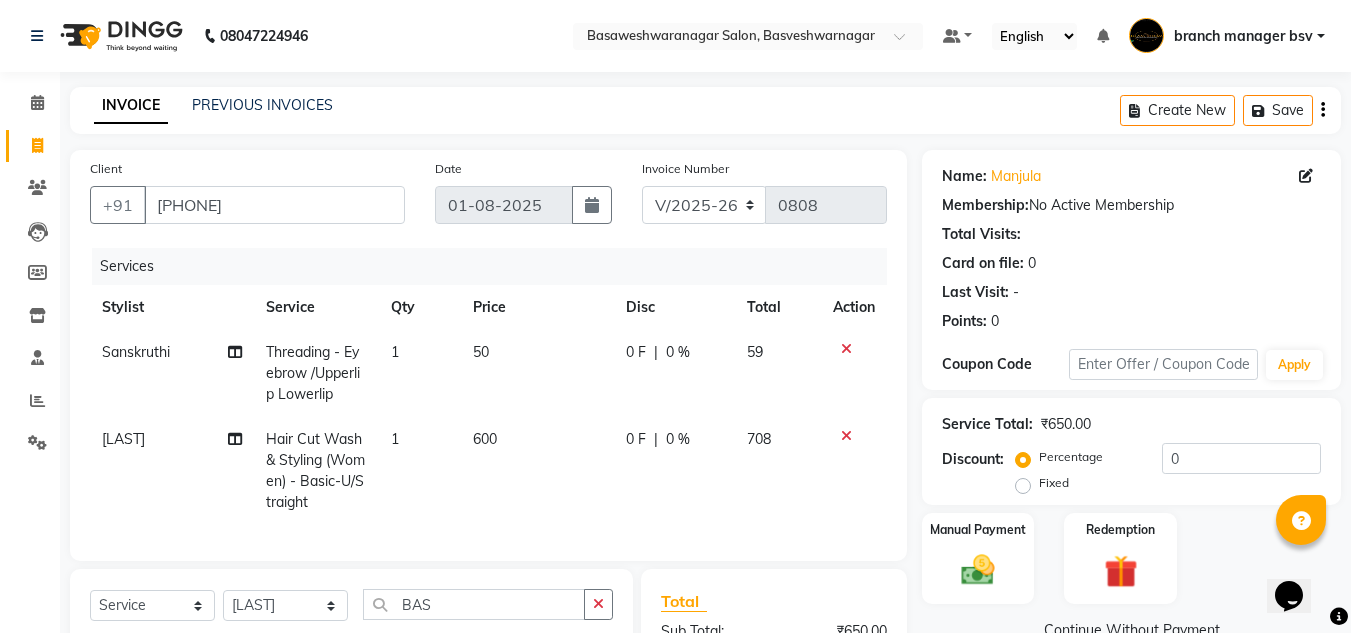 click on "600" 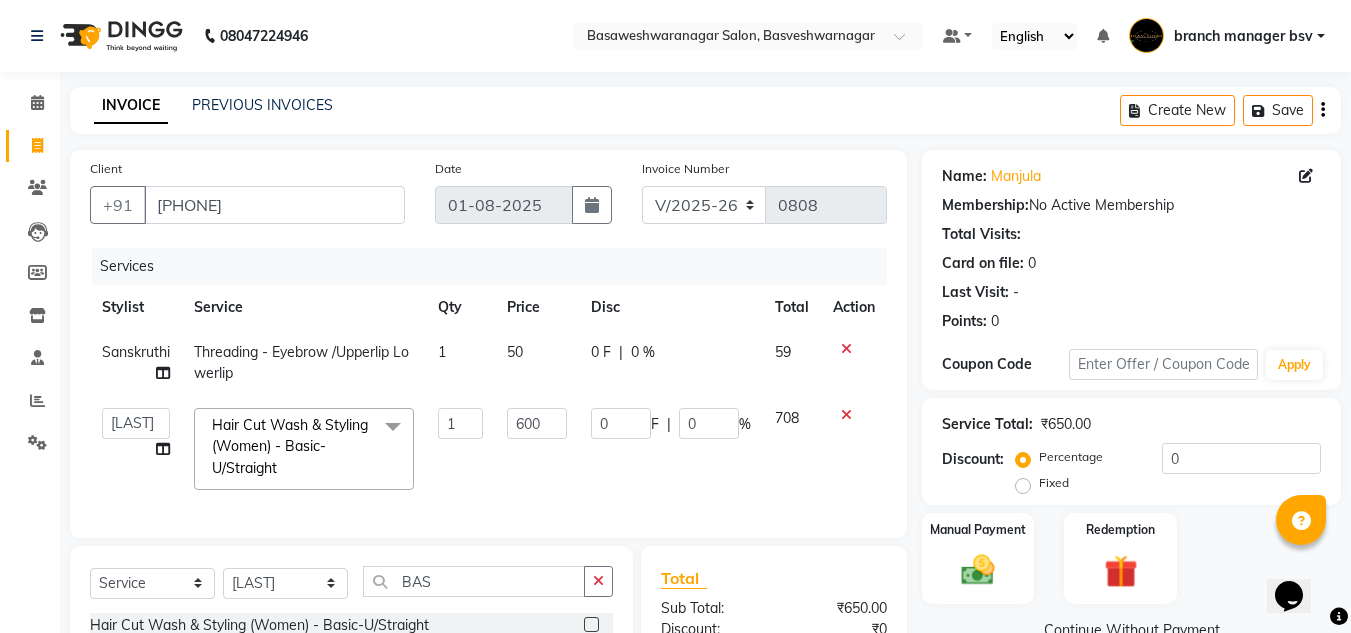 click on "600" 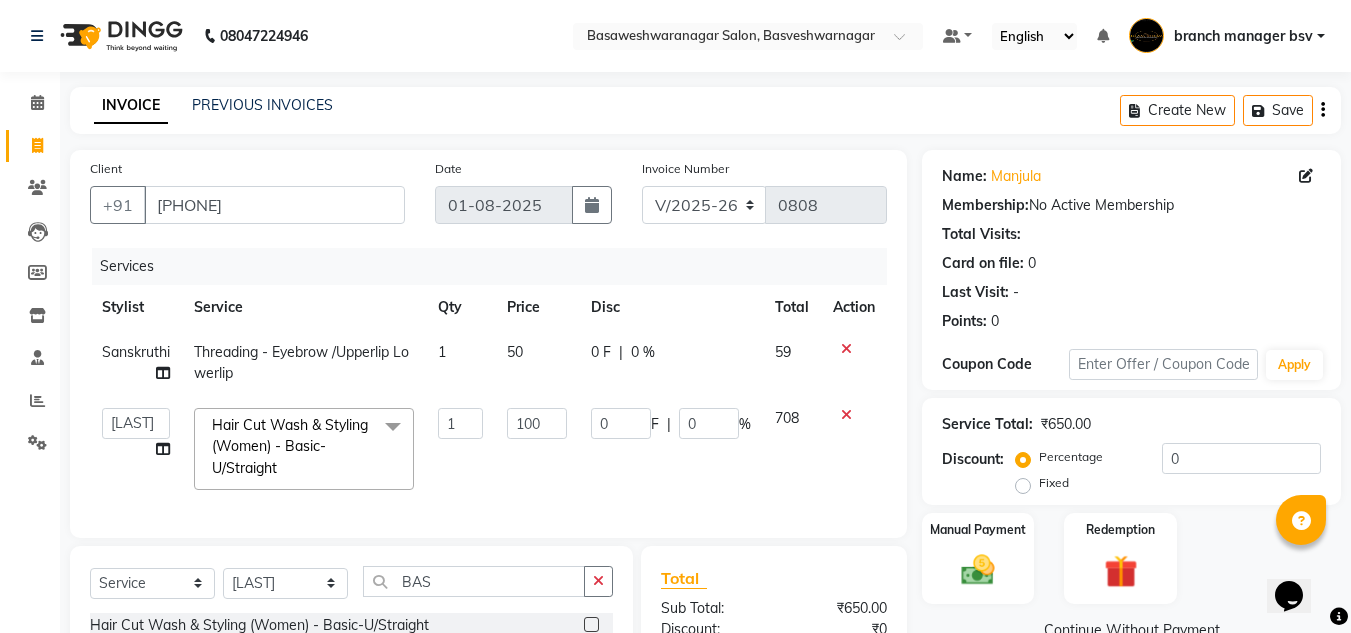 type on "1000" 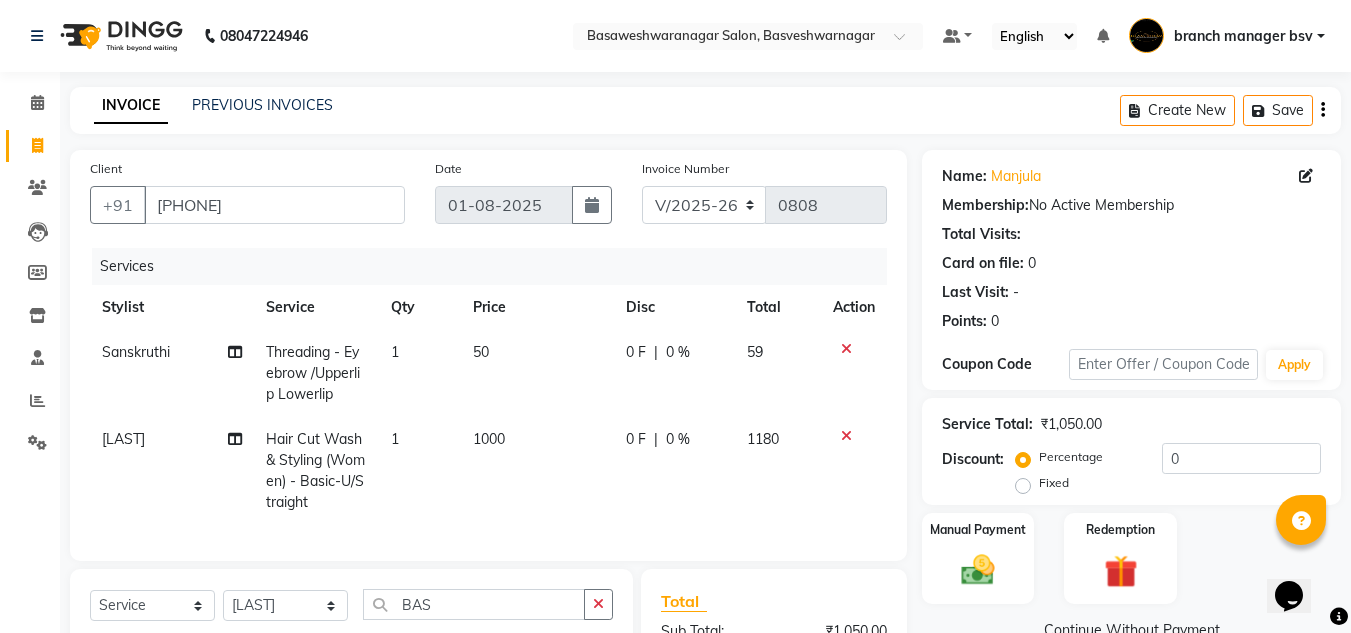 click on "Client +91 [PHONE] Date [DATE] Invoice Number V/[YEAR] V/[YEAR]-[YEAR] 0808 Services Stylist Service Qty Price Disc Total Action Sanskruthi Threading - Eyebrow /Upperlip Lowerlip 1 50 0 F | 0 % 59 theja Hair Cut Wash & Styling (Women) - Basic-U/Straight 1 1000 0 F | 0 % 1180 Select Service Product Membership Package Voucher Prepaid Gift Card Select Stylist ashwini branch manager bsv Dr.Jabin Dr mehzabin GURISH JASSI Jayshree Navya pooja accounts PRATIK RAJEESHA Rasna Sanskruthi shangnimwom SMIRTI SUMITH SUNITHA SUNNY Tanveer TEZZ The Glam Room theja Trishna urmi BAS Hair Cut Wash & Styling (Women) - Basic-U/Straight Basic-U/Straight Hair Cut Mens - Basic Trim Basic Trim BASIC NAIL ART BASIC NAIL ART Total Sub Total: ₹1,050.00 Discount: ₹0 Net: ₹1,050.00 SGST ( 9% ) ₹94.50 CGST ( 9% ) ₹94.50 Total: ₹1,239.00 Add Tip ₹0 Payable: ₹1,239.00 Paid: ₹0 Balance : ₹1,239.00" 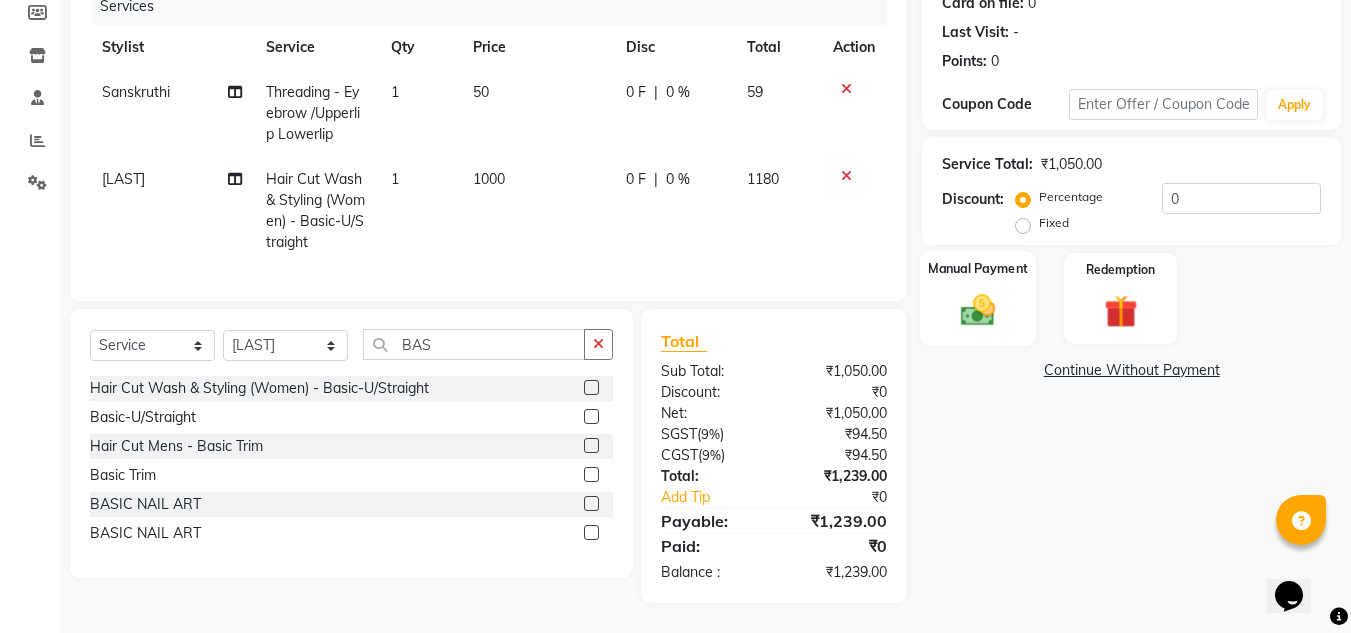 click 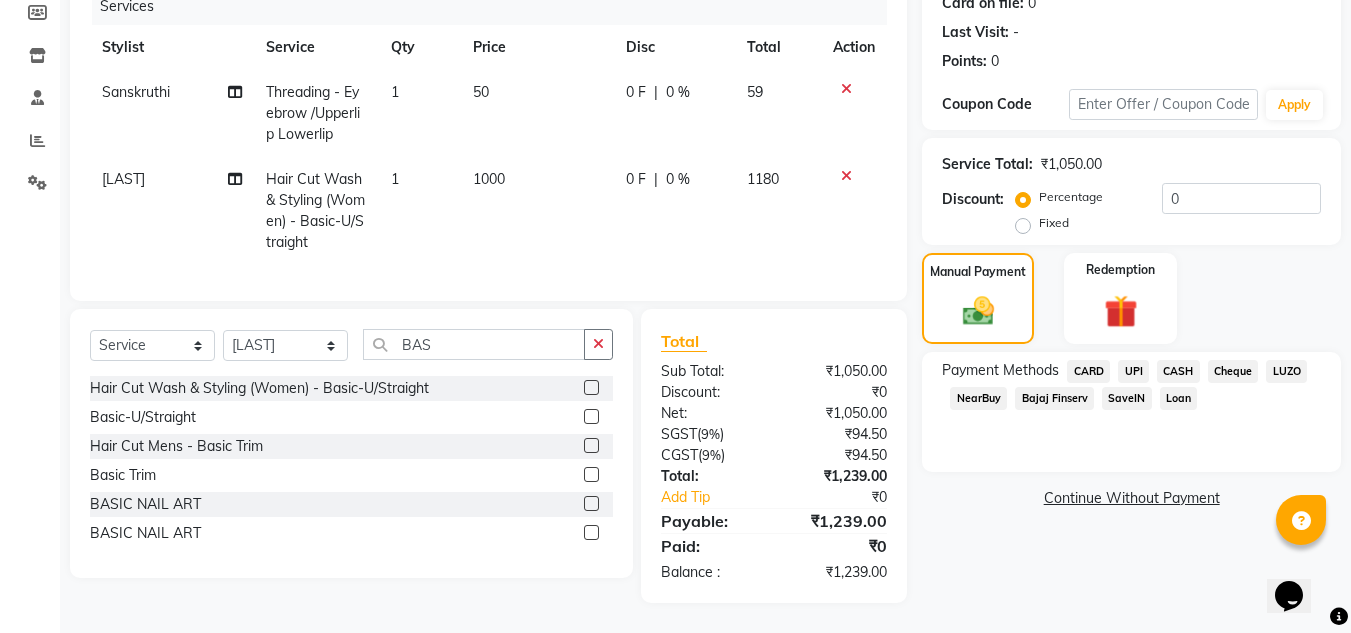 click on "UPI" 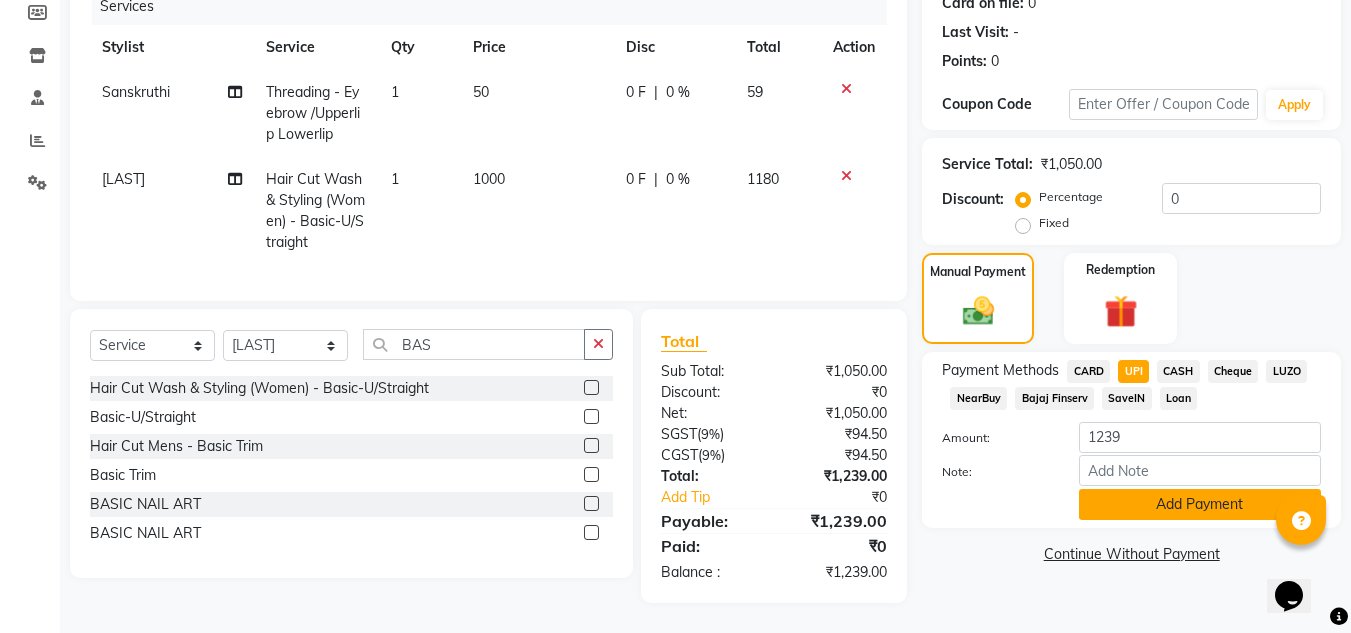click on "Add Payment" 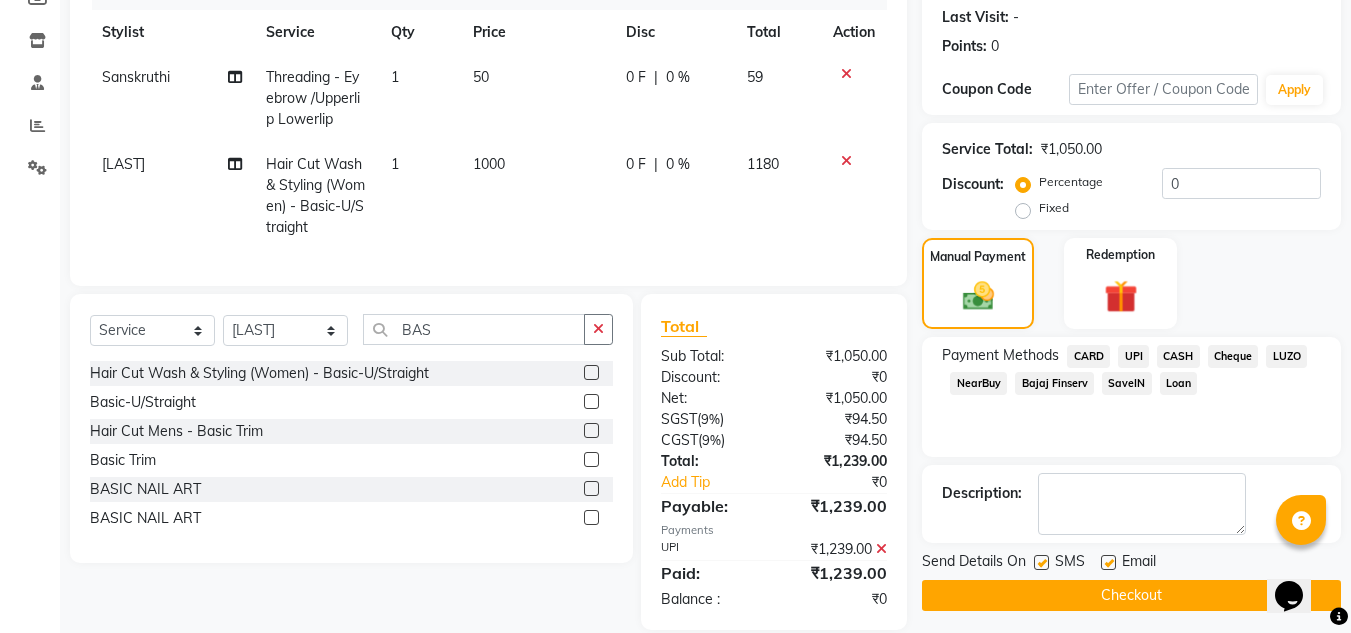 scroll, scrollTop: 317, scrollLeft: 0, axis: vertical 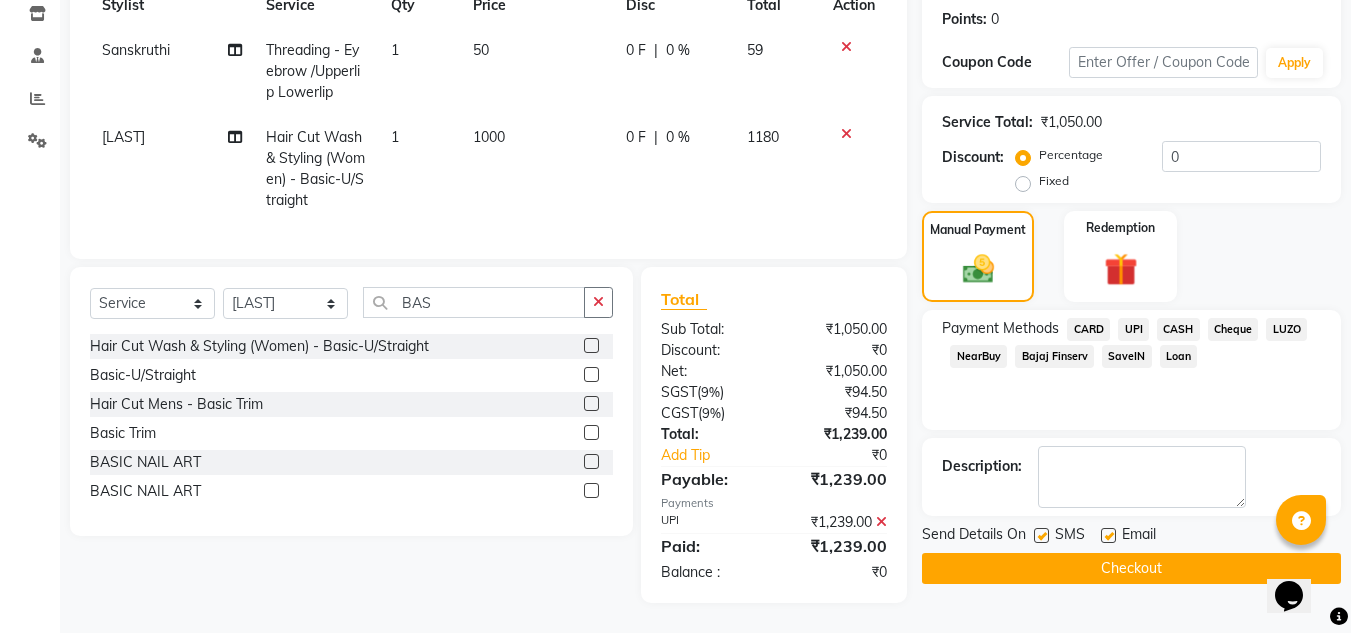 click on "Checkout" 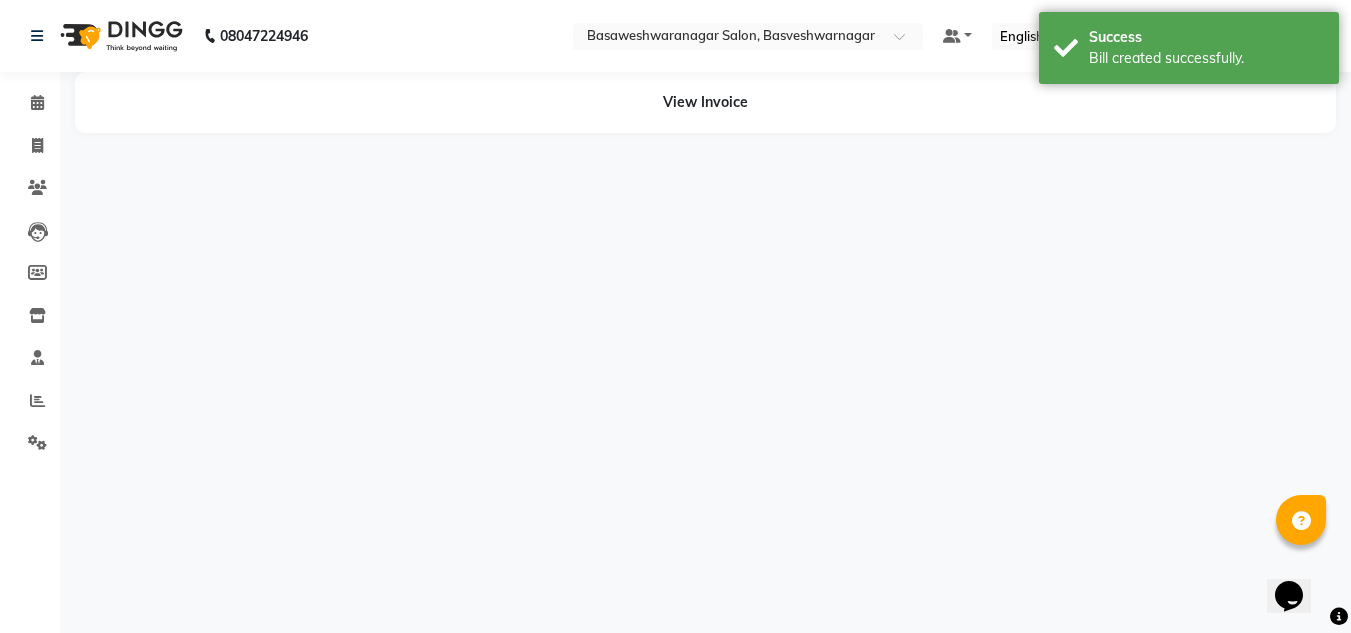 scroll, scrollTop: 0, scrollLeft: 0, axis: both 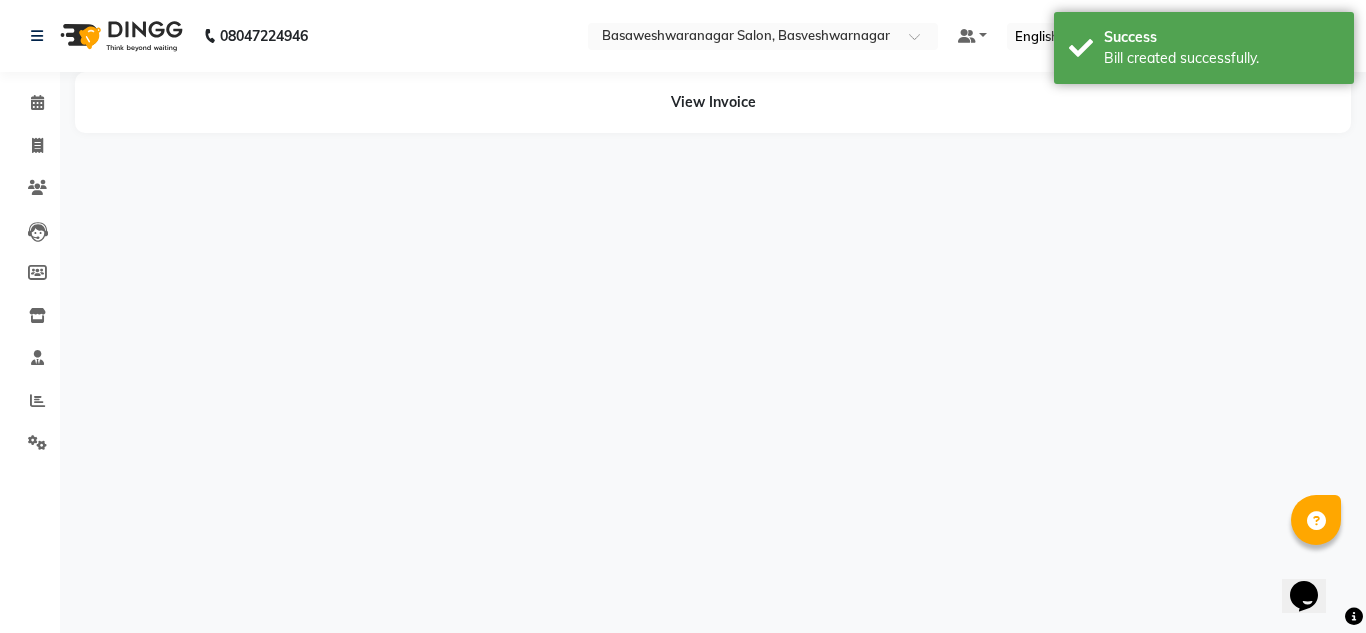 click on "08047224946 Select Location × Basaweshwaranagar Salon, Basveshwarnagar Default Panel My Panel English ENGLISH Español العربية मराठी हिंदी ગુજરાતી தமிழ் 中文 Notifications nothing to show branch manager bsv Manage Profile Change Password Sign out Version:3.15.11 ☀ BASAWESHWARANAGAR SALON, Basveshwarnagar Calendar Invoice Clients Leads Members Inventory Staff Reports Settings Upcoming Tentative Confirm Bookings Segments Page Builder View Invoice" at bounding box center [683, 316] 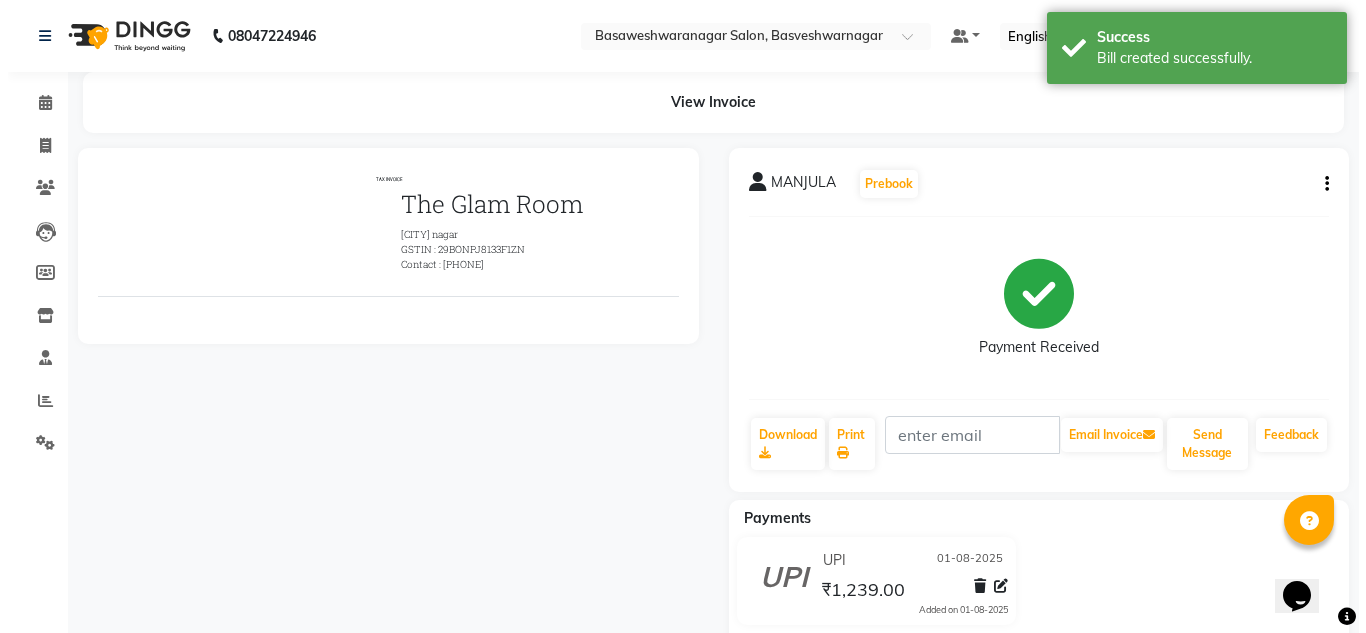 scroll, scrollTop: 0, scrollLeft: 0, axis: both 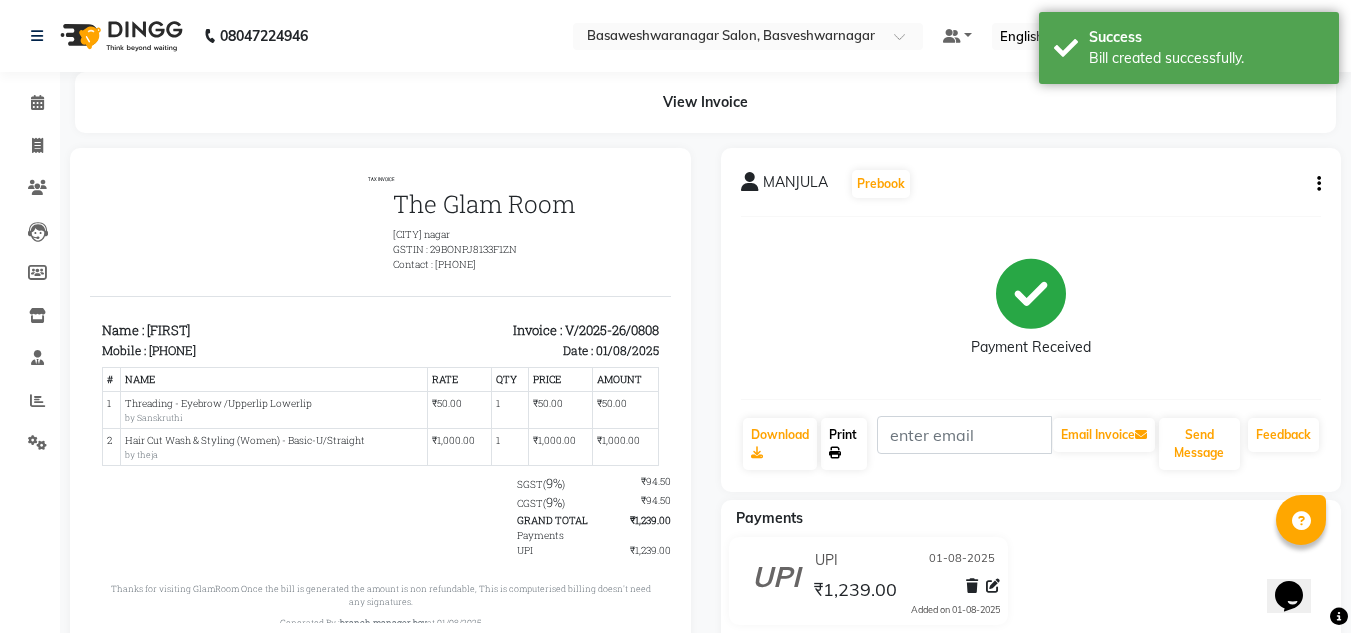 click on "Print" 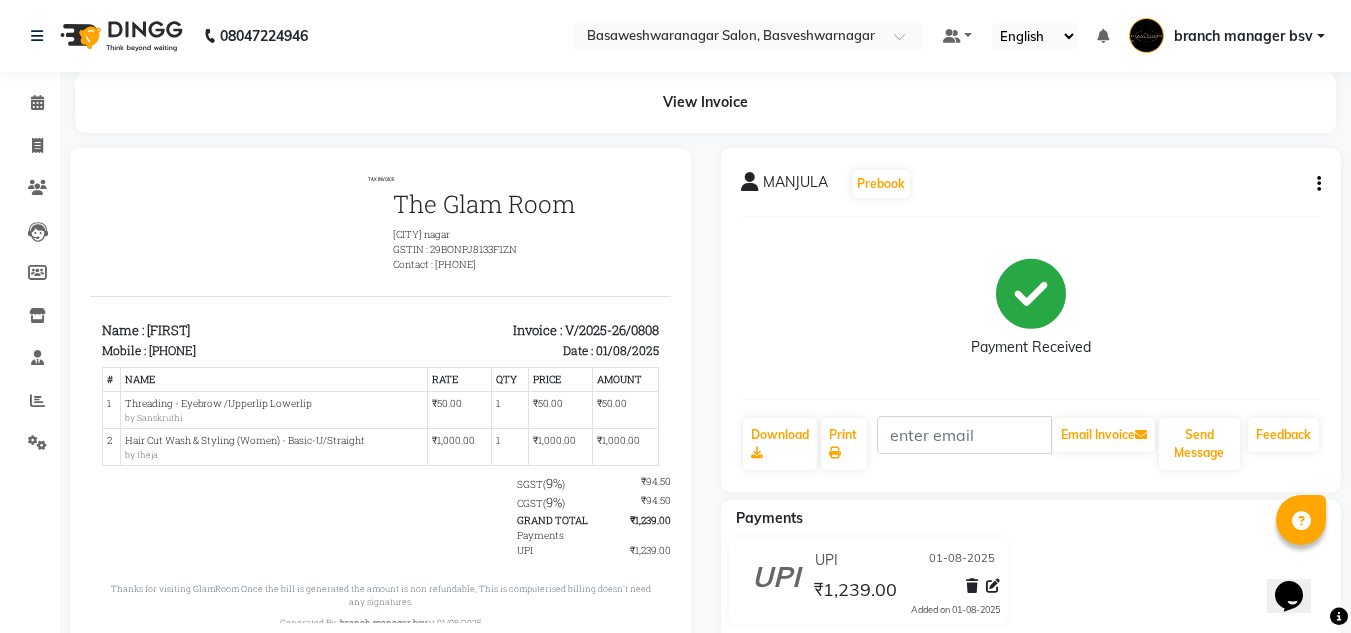 click on "Payment Received" 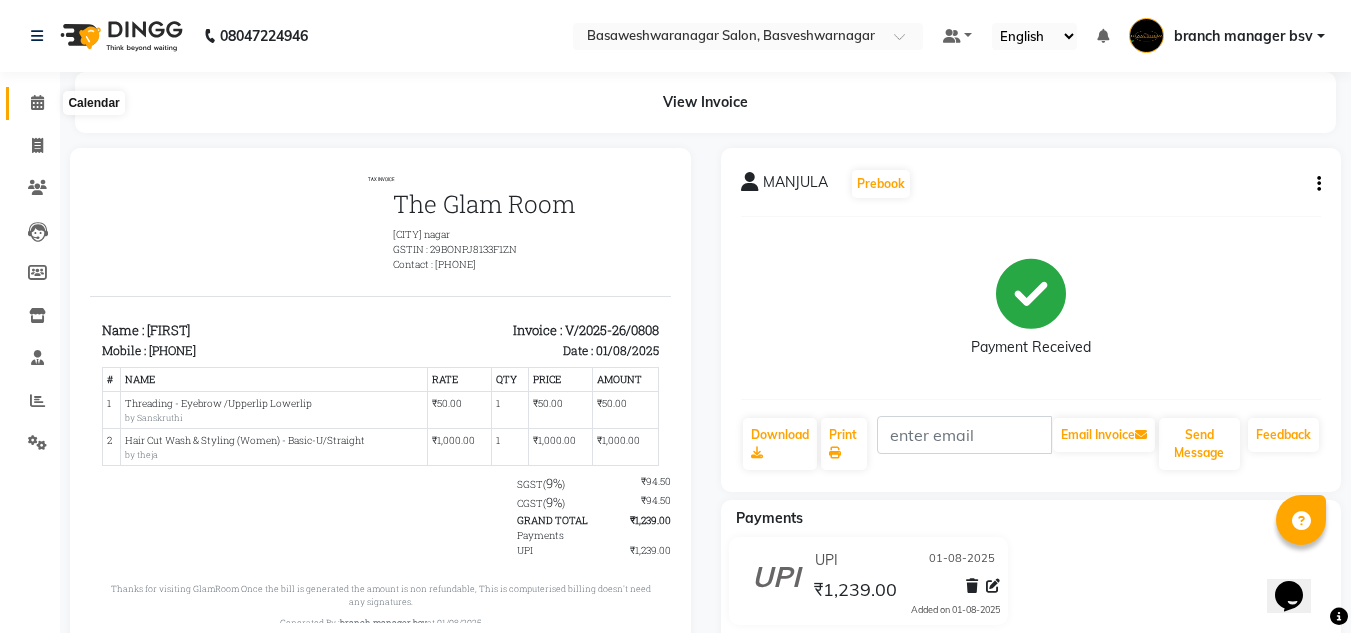 click 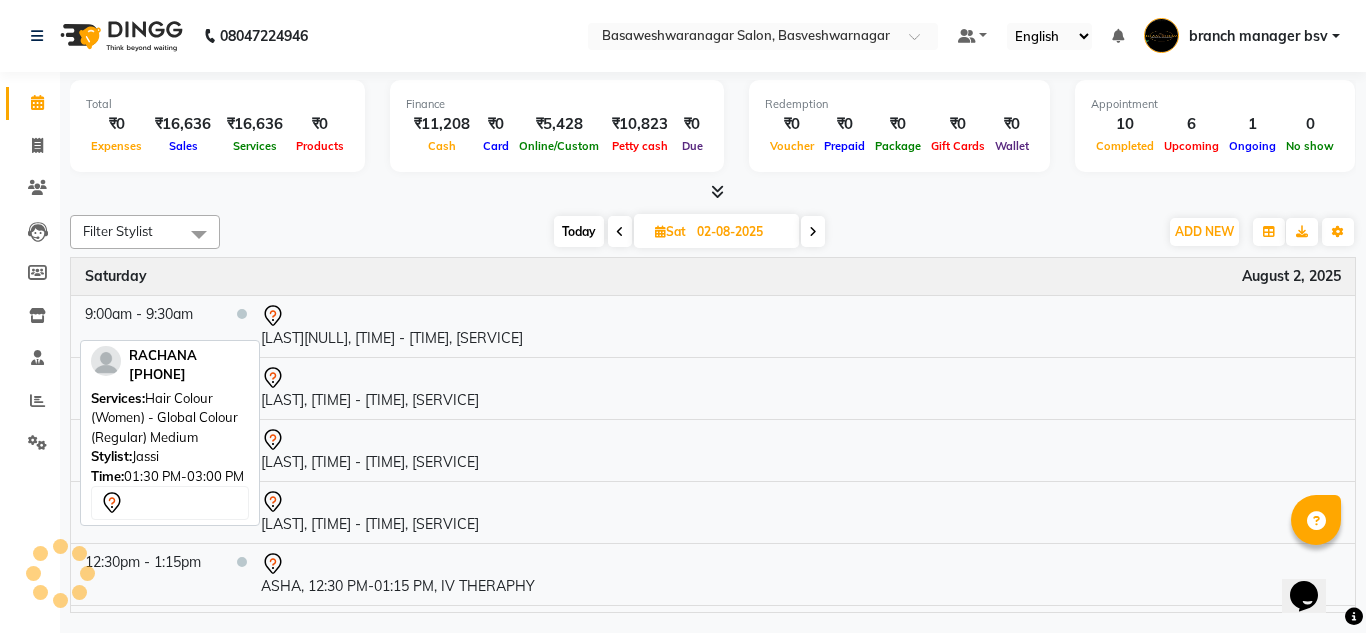 scroll, scrollTop: 295, scrollLeft: 0, axis: vertical 